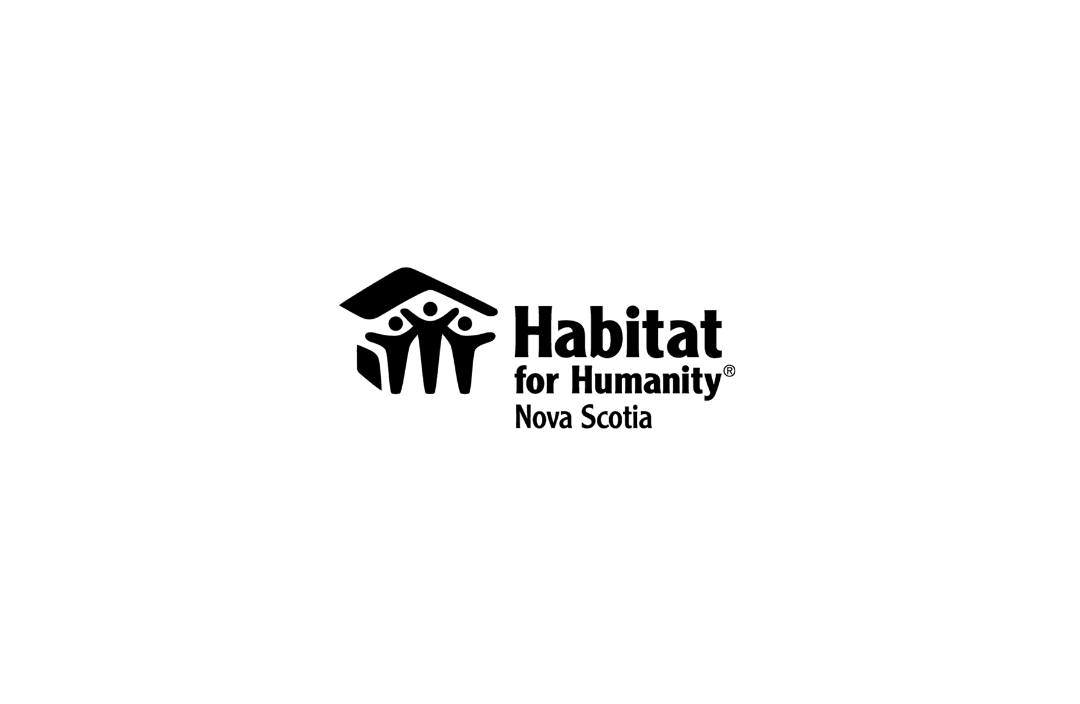 scroll, scrollTop: 0, scrollLeft: 0, axis: both 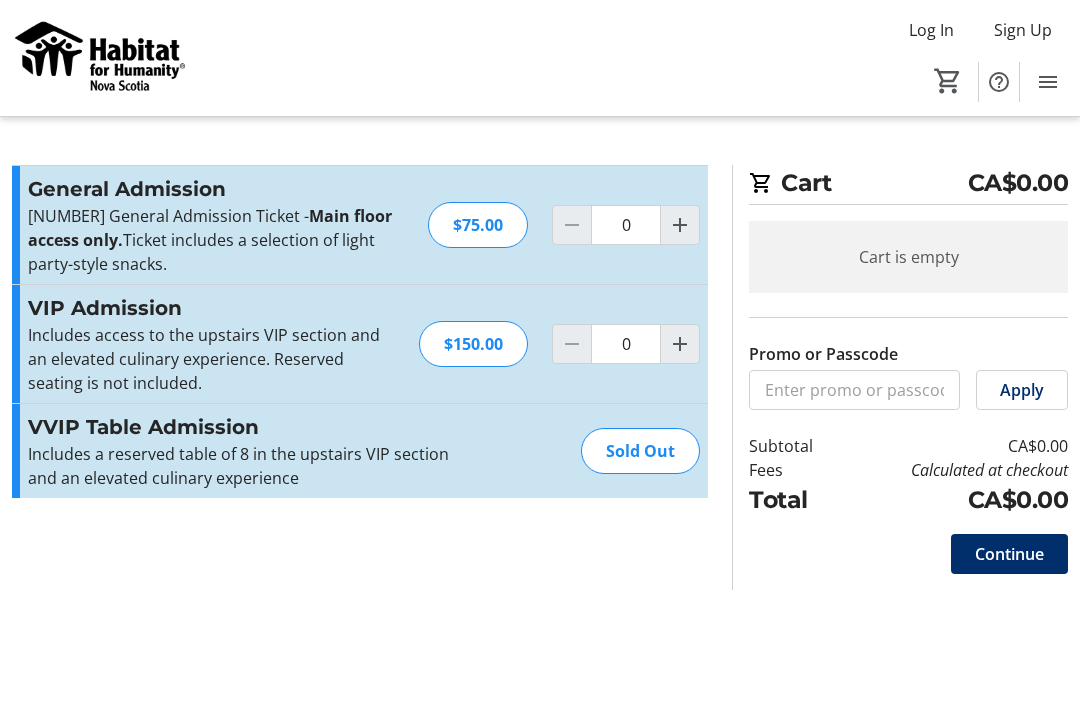 click 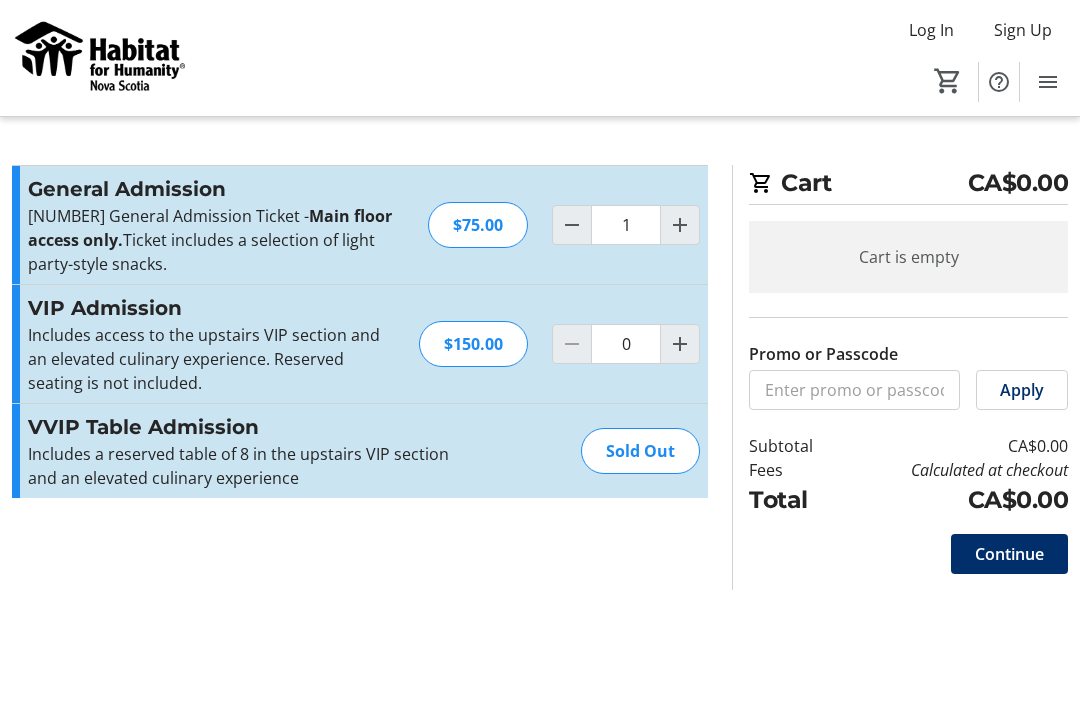 click 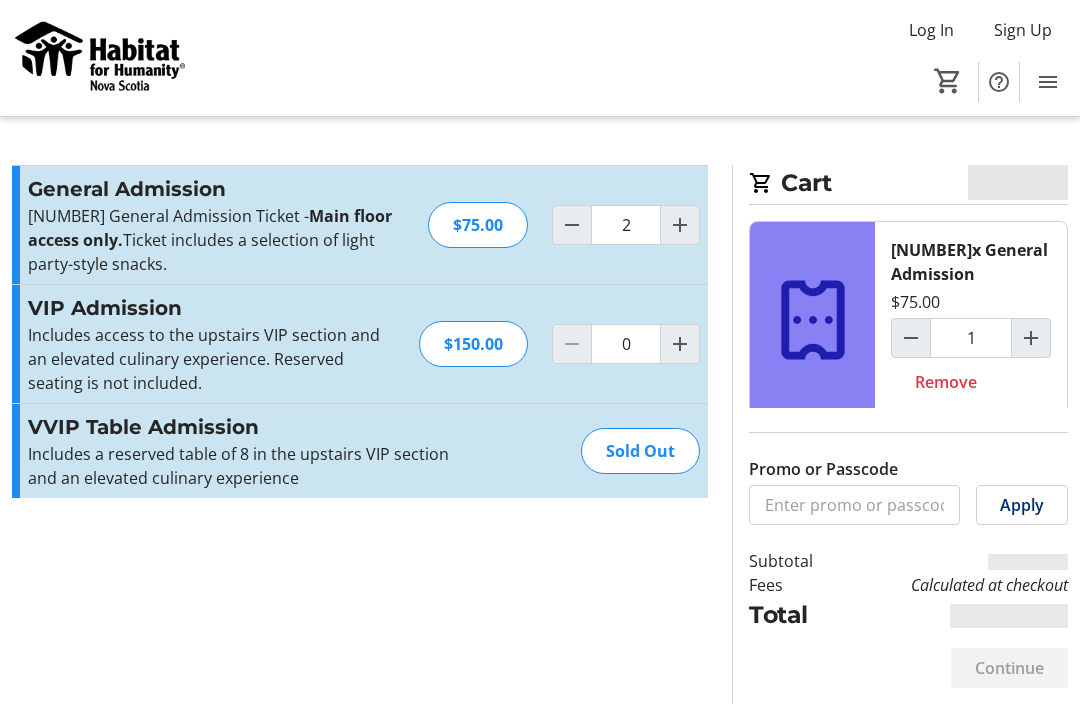 type on "2" 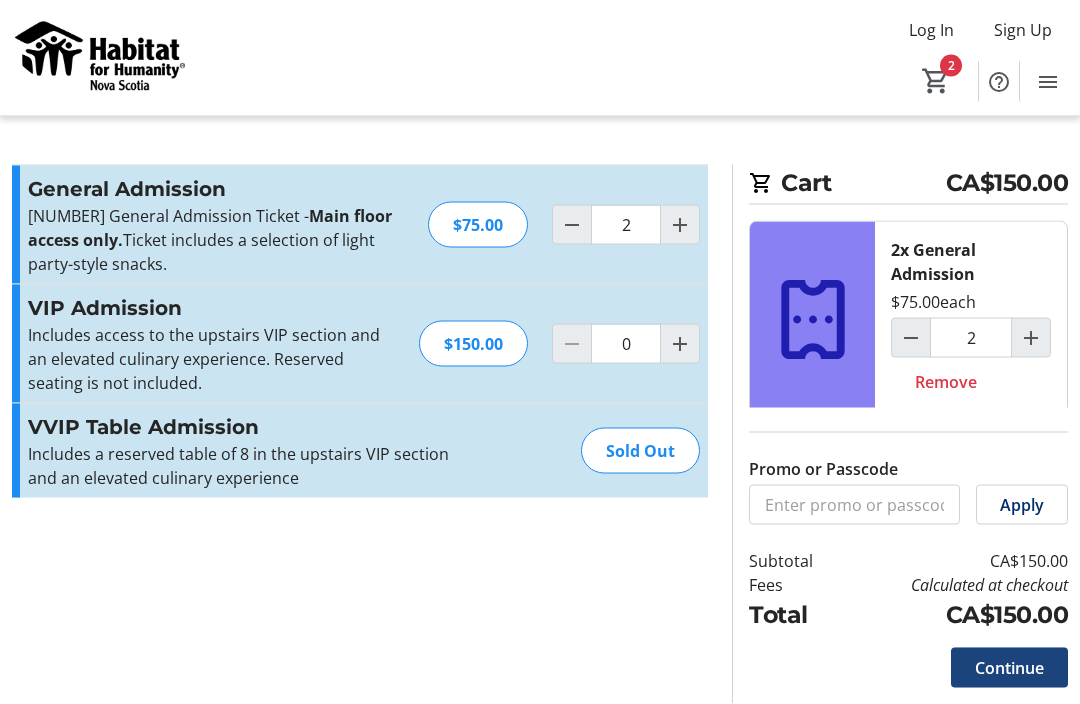 scroll, scrollTop: 0, scrollLeft: 0, axis: both 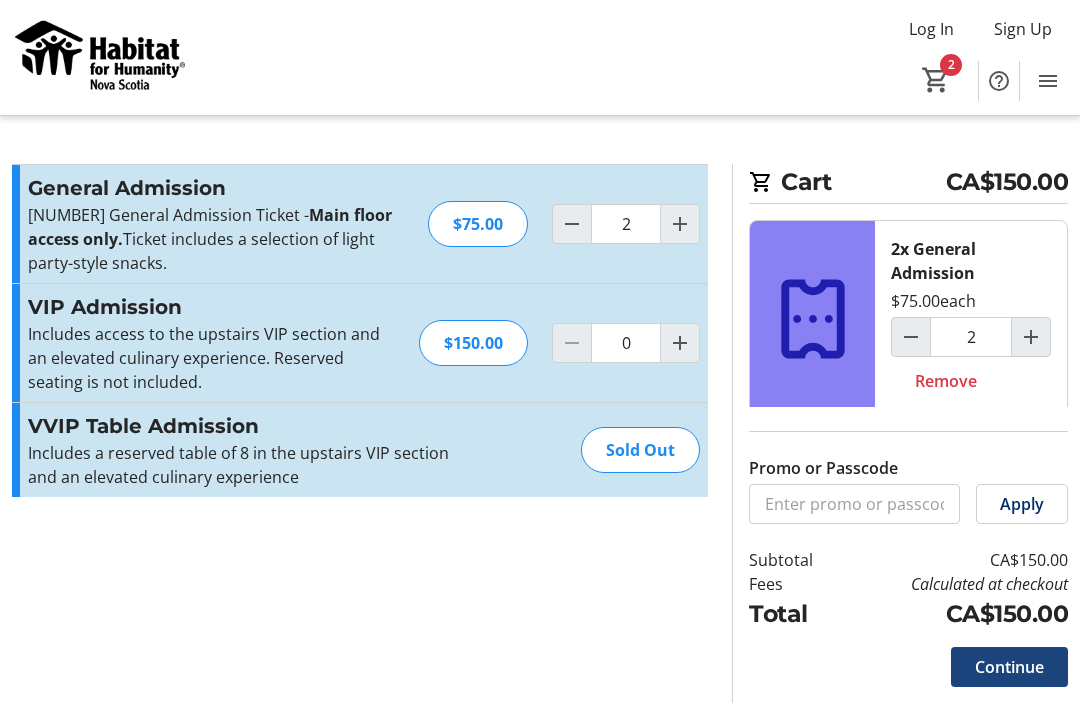 click on "Continue" 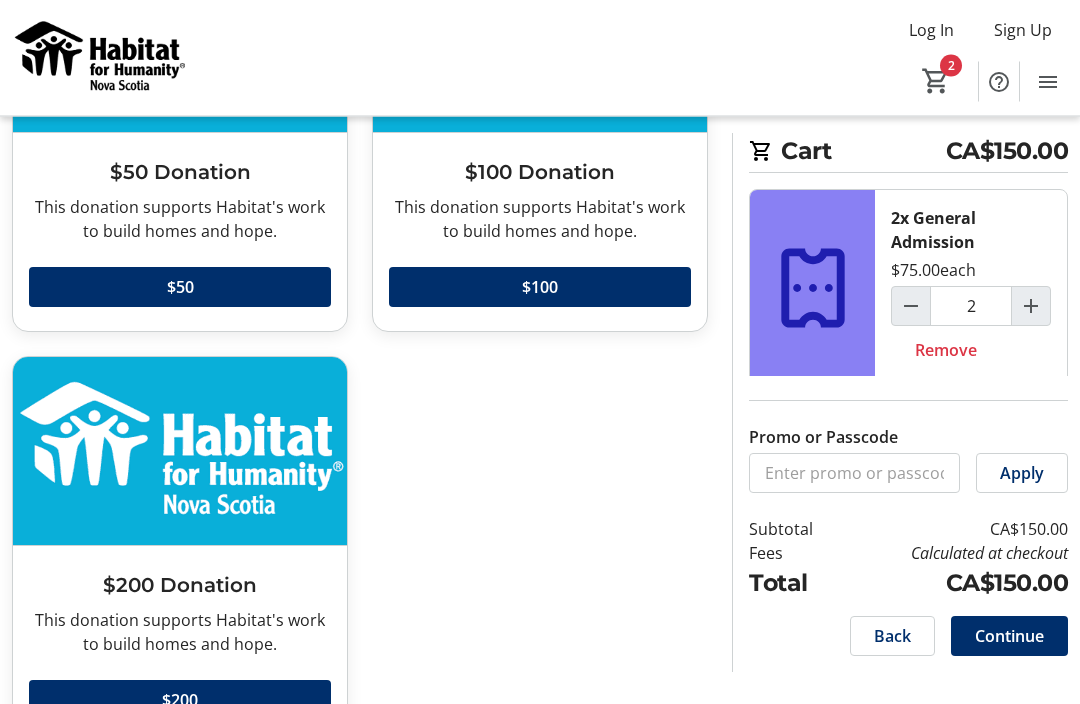 scroll, scrollTop: 693, scrollLeft: 0, axis: vertical 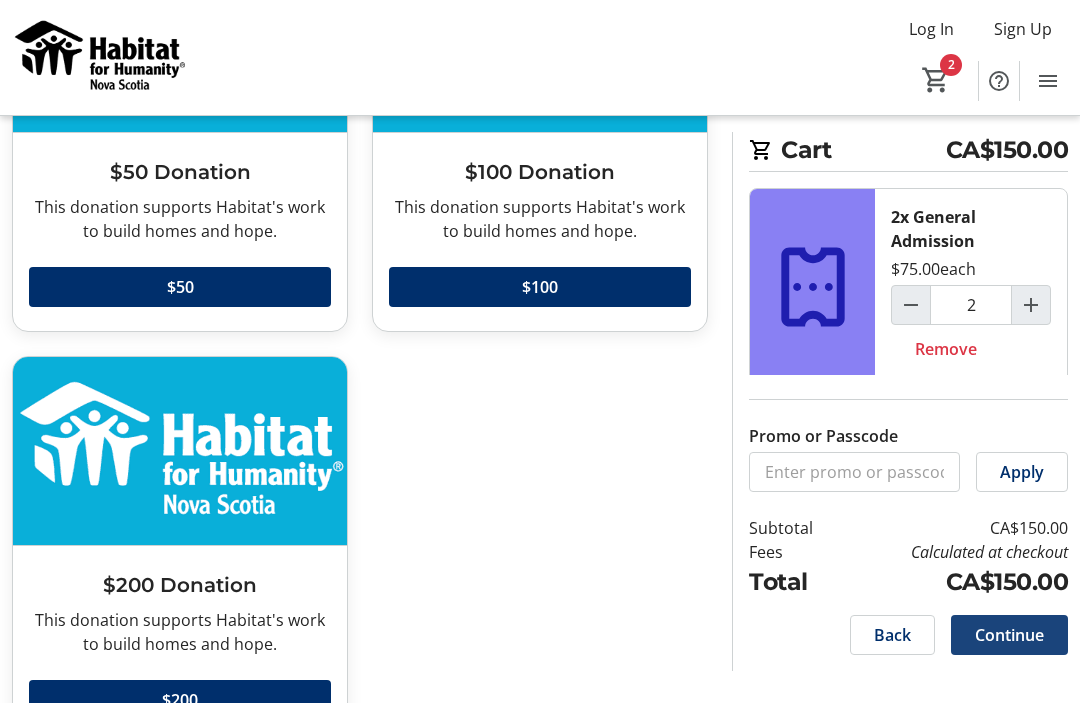 click on "Continue" 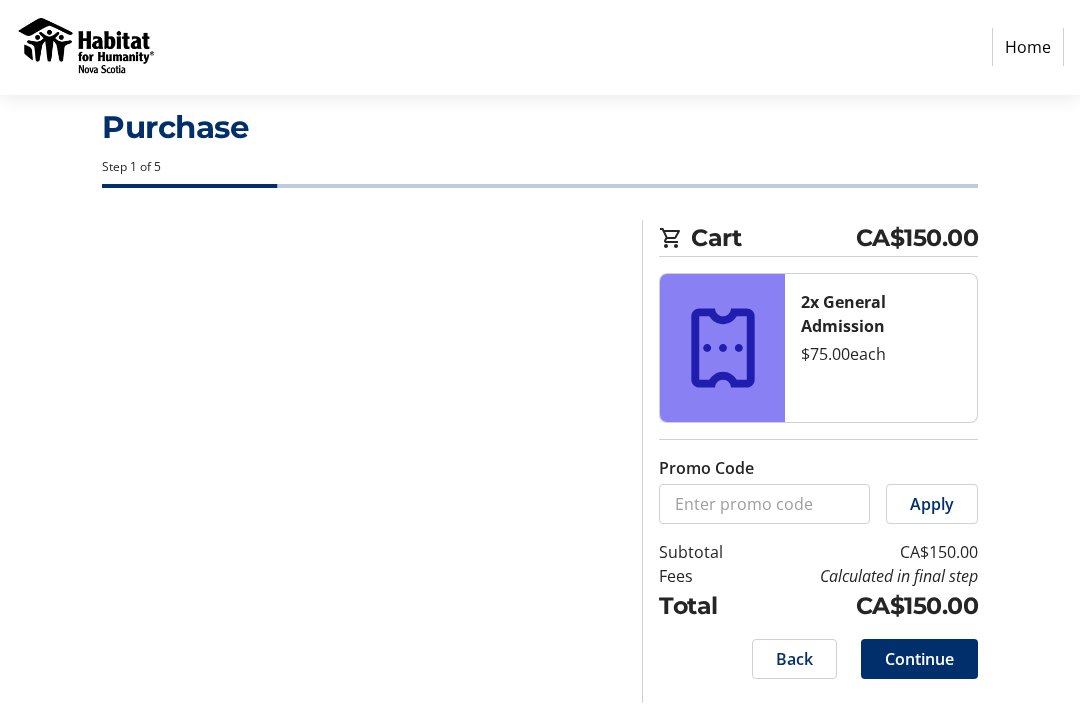 scroll, scrollTop: 0, scrollLeft: 0, axis: both 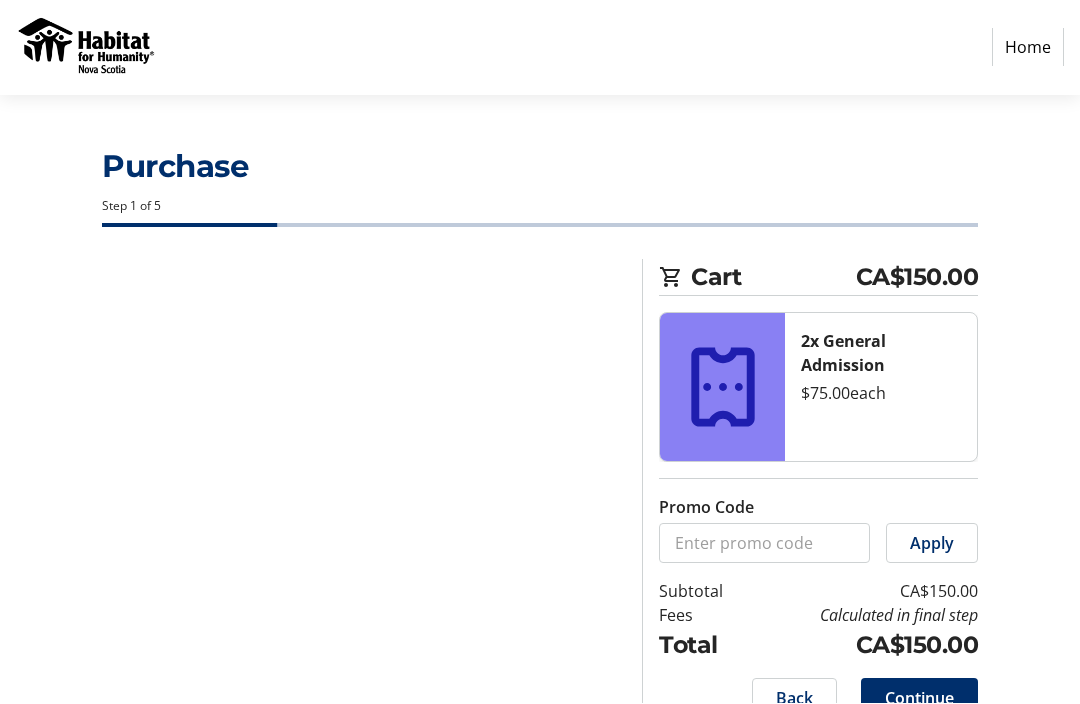 select on "CA" 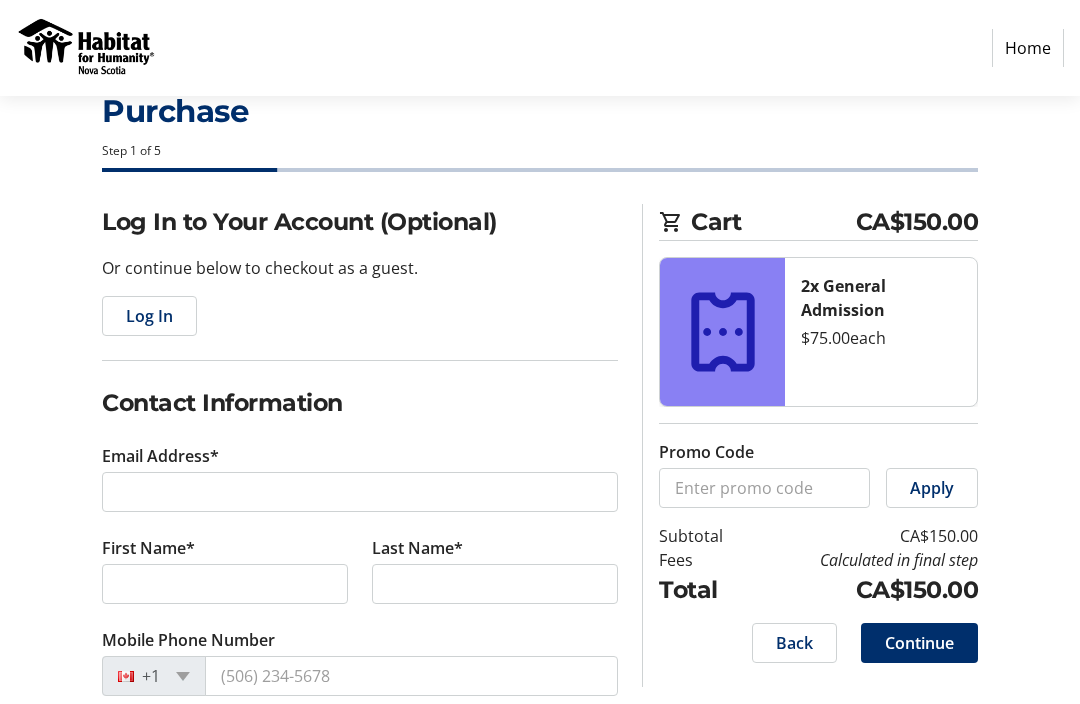 scroll, scrollTop: 29, scrollLeft: 0, axis: vertical 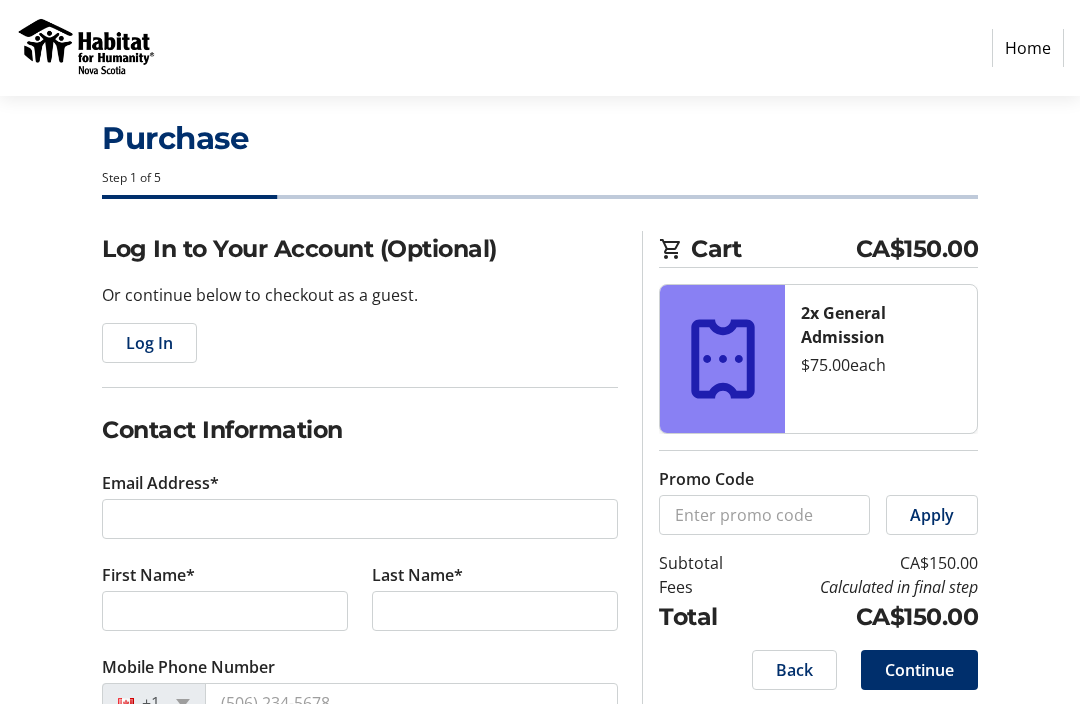click on "Log In" 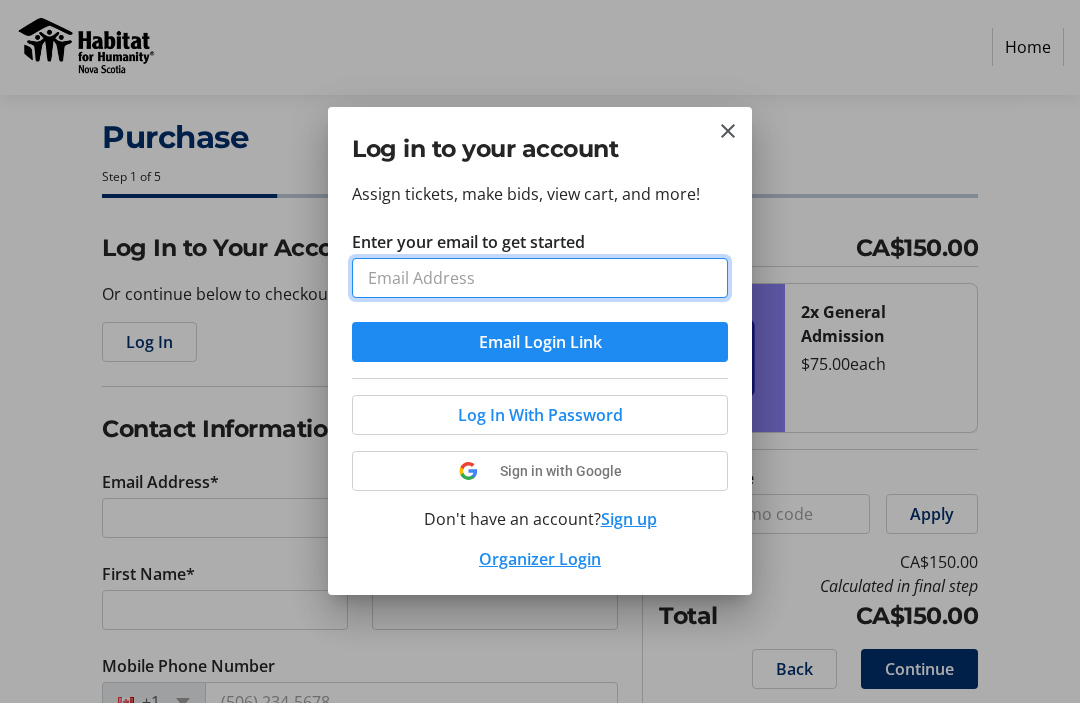 click on "Enter your email to get started" at bounding box center [540, 279] 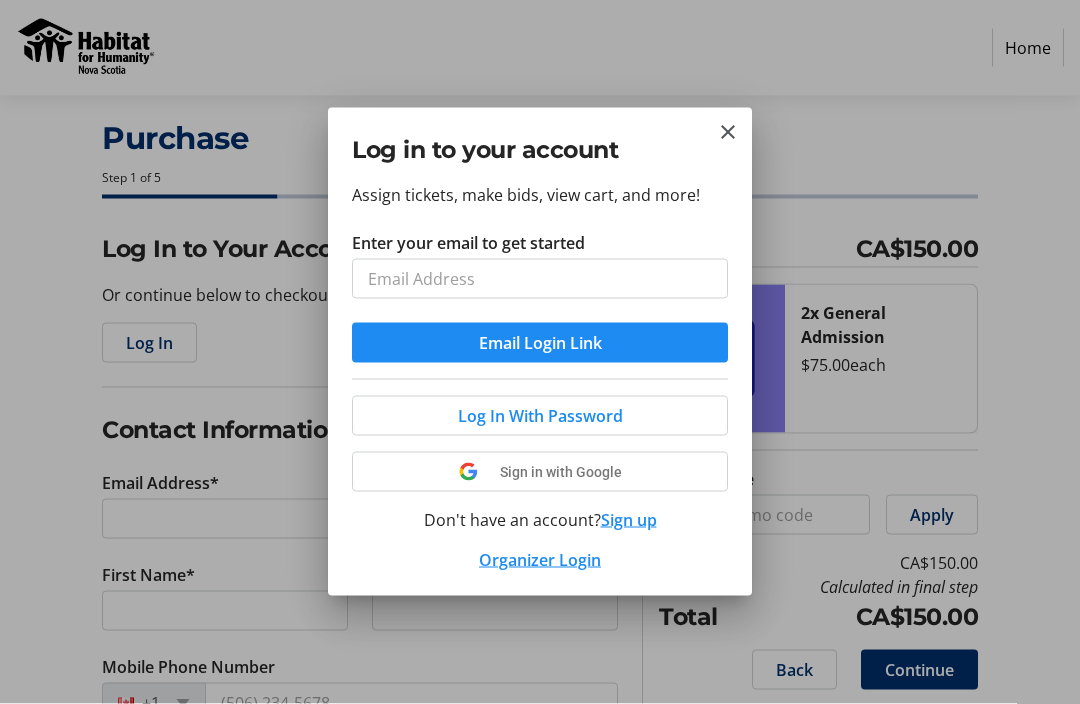 click at bounding box center [728, 132] 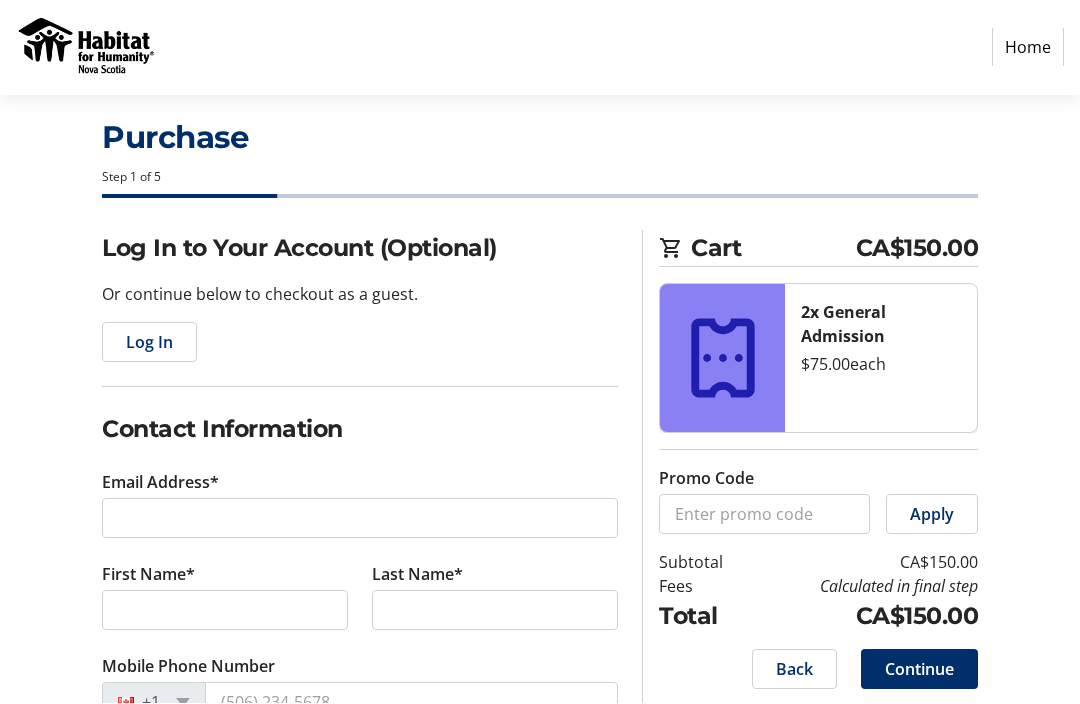 scroll, scrollTop: 29, scrollLeft: 0, axis: vertical 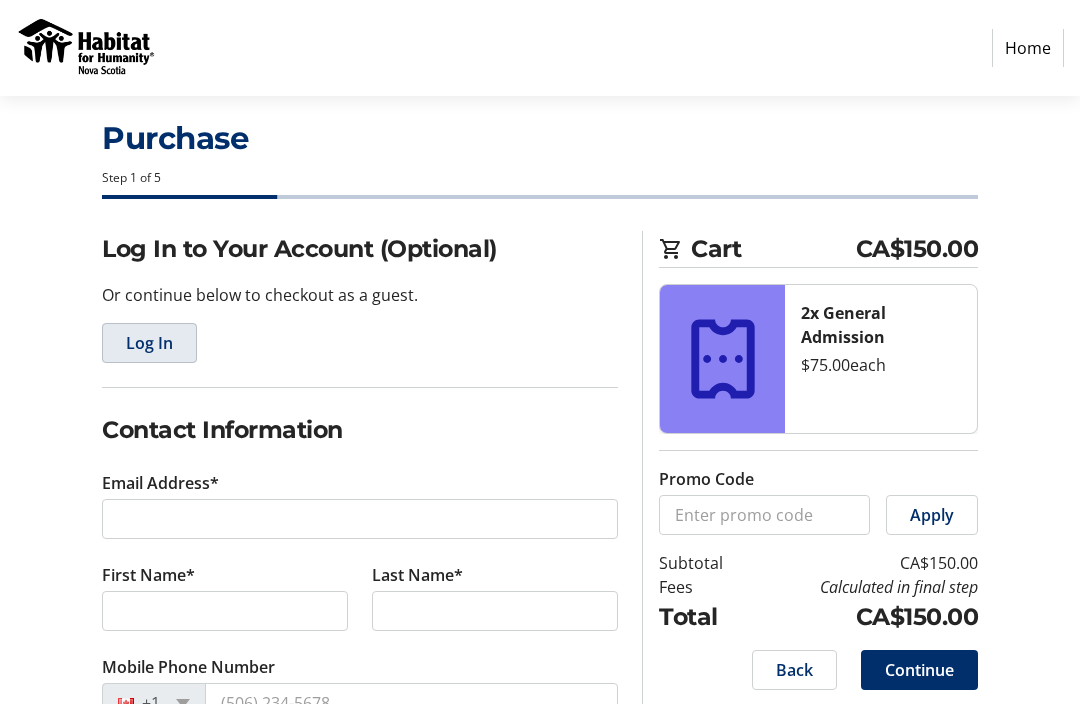 click on "Log In" 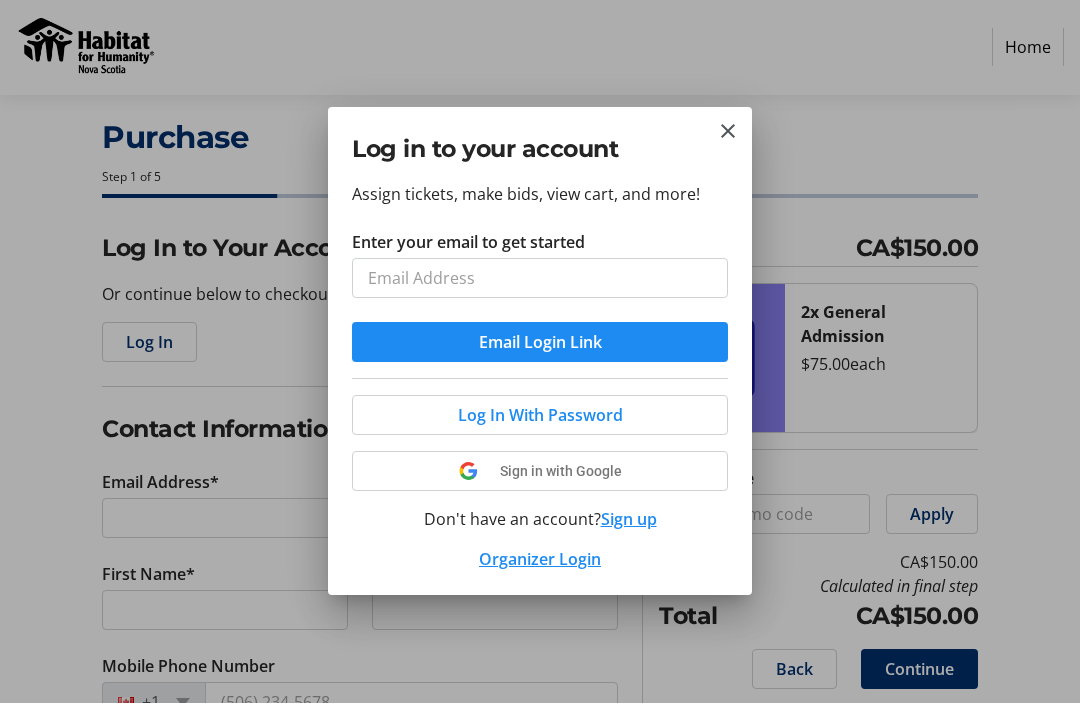 click at bounding box center (540, 472) 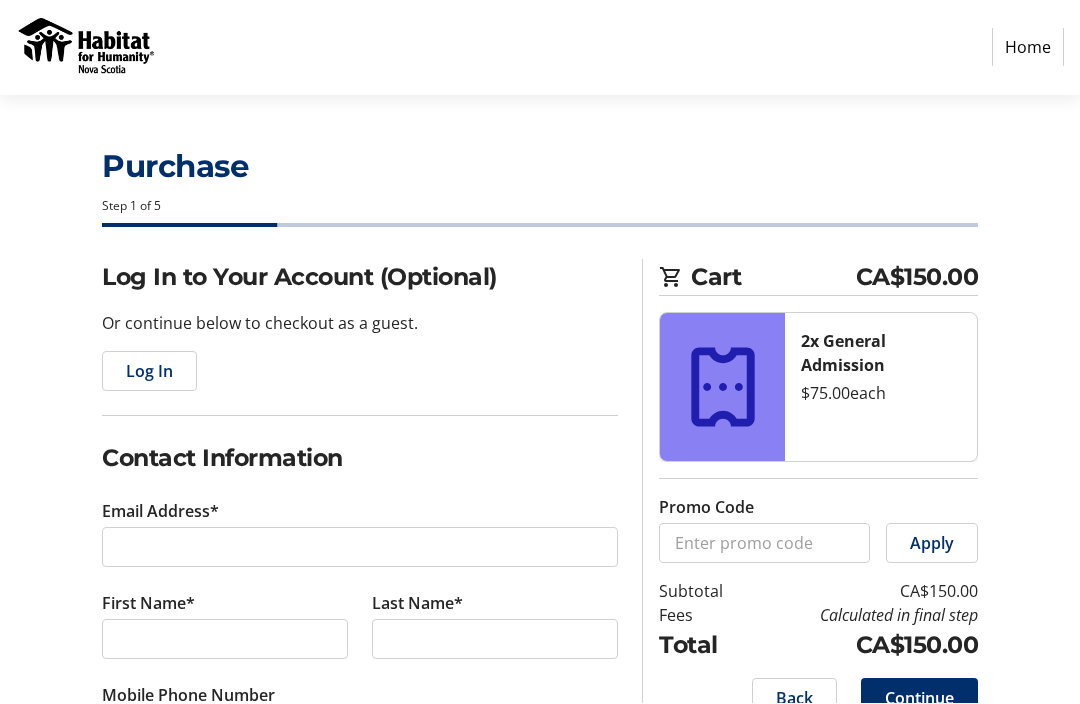 scroll, scrollTop: 29, scrollLeft: 0, axis: vertical 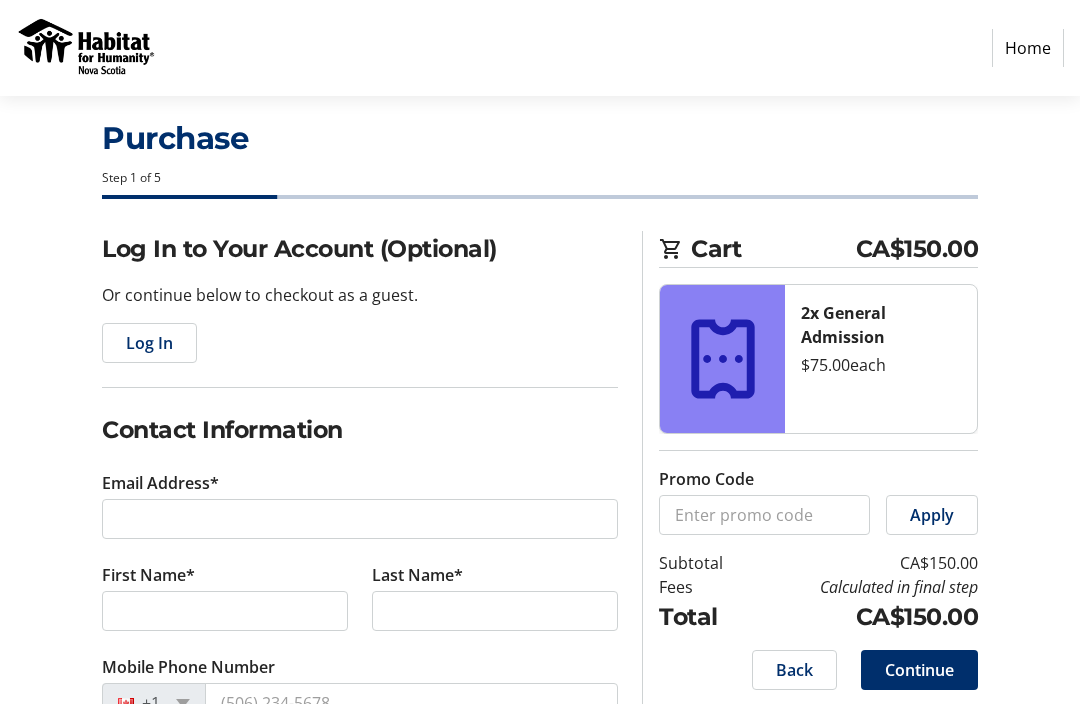 type on "nataliemaepeach@hotmail.com" 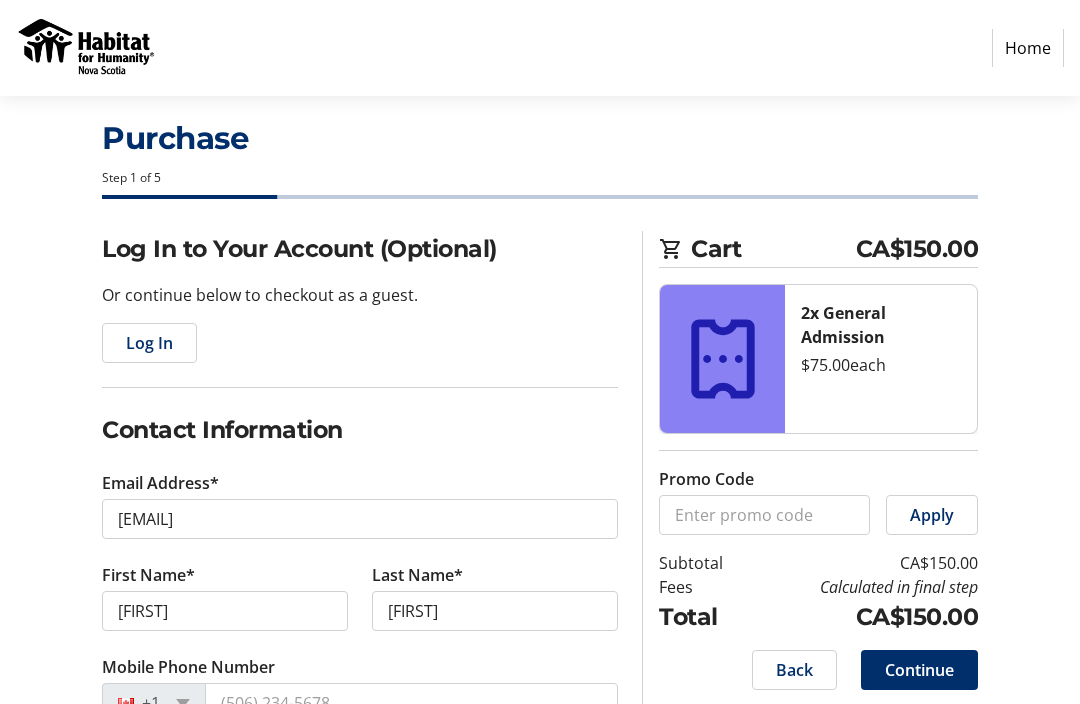 select on "CA" 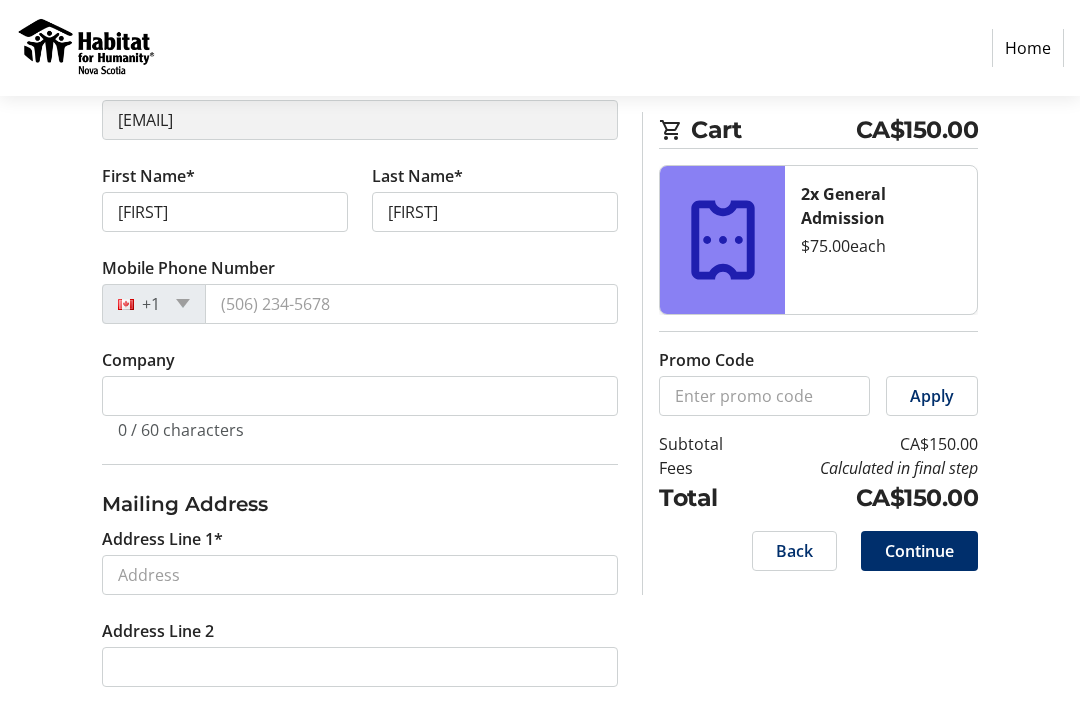 scroll, scrollTop: 326, scrollLeft: 0, axis: vertical 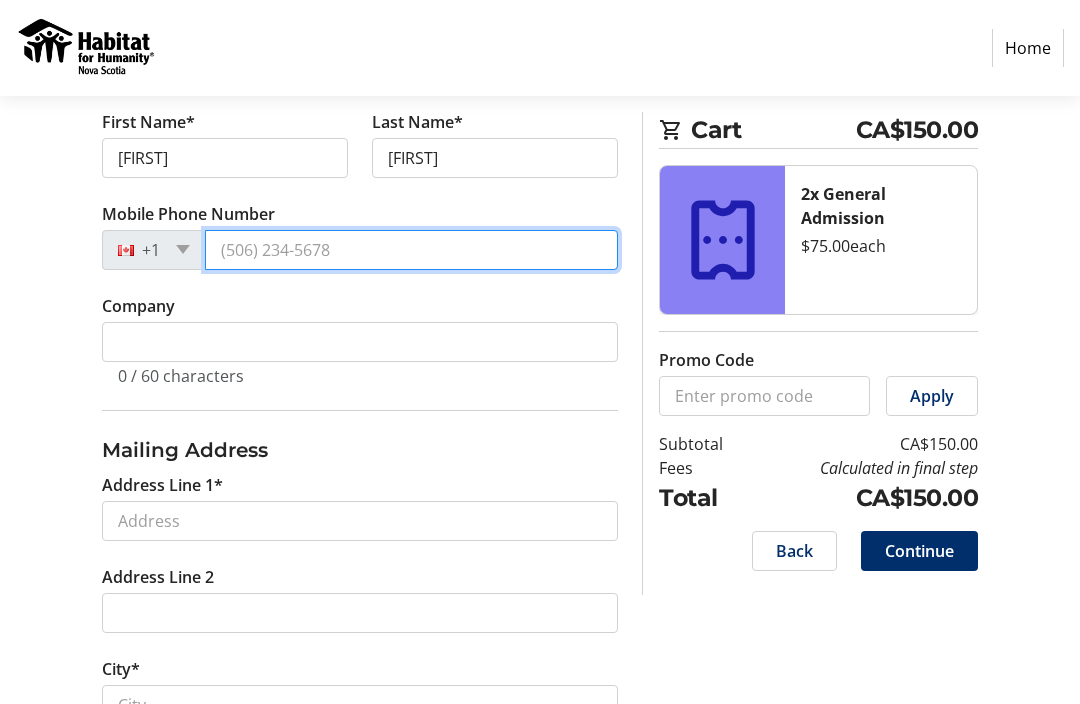 click on "Mobile Phone Number" at bounding box center [411, 250] 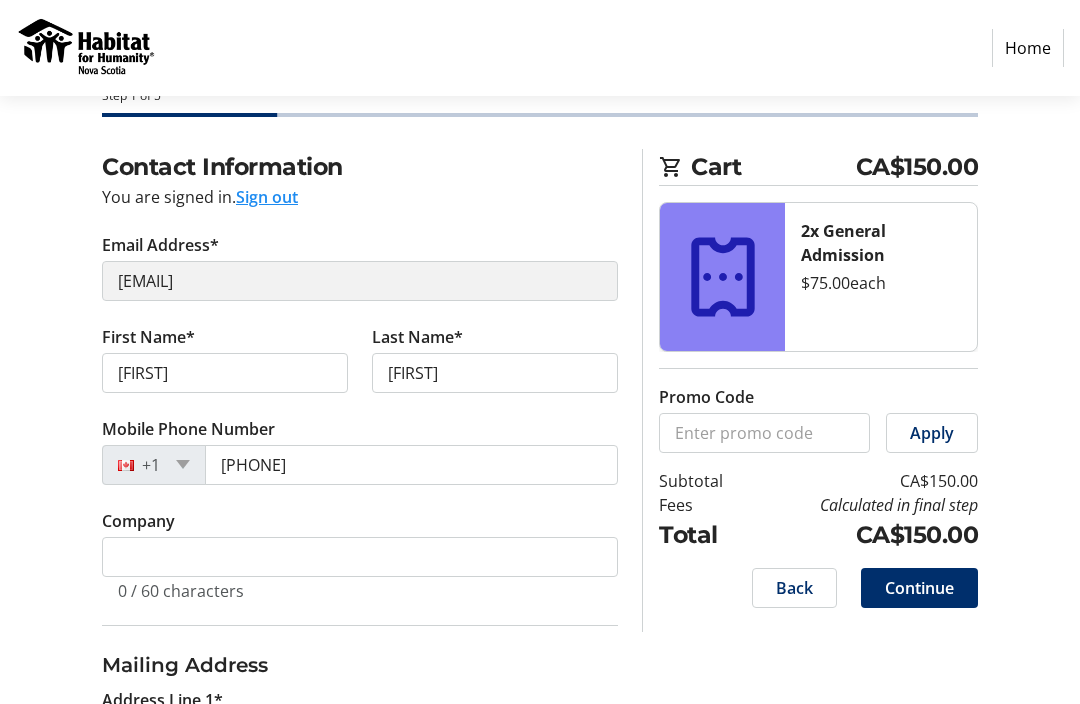 scroll, scrollTop: 99, scrollLeft: 0, axis: vertical 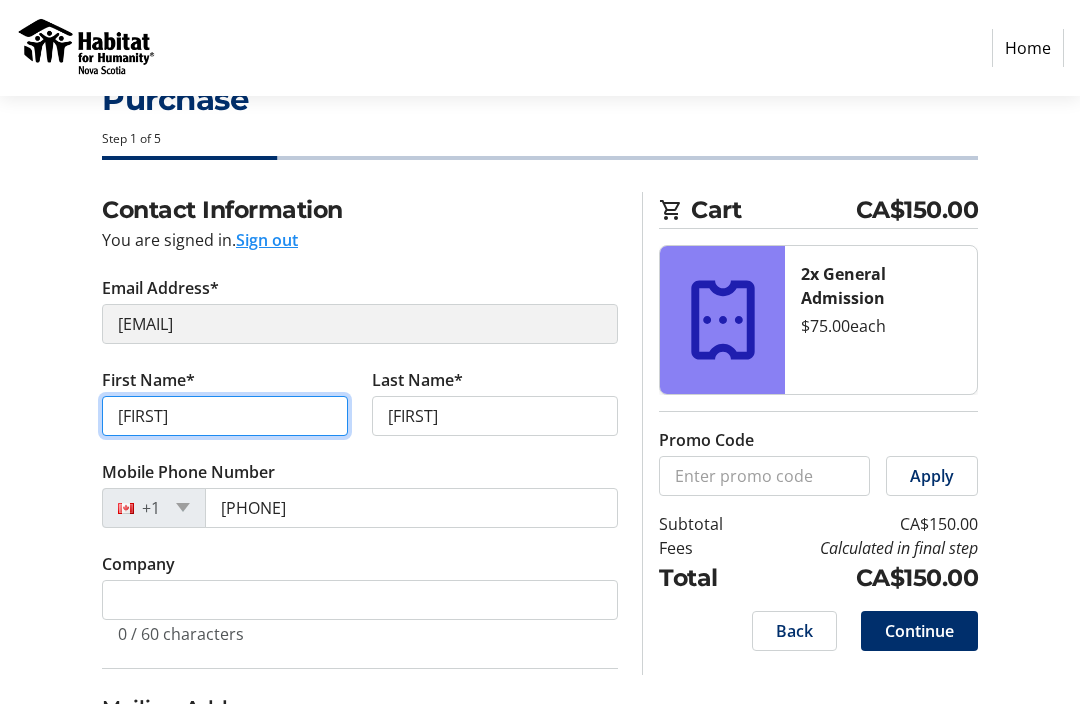 click on "Natalie" at bounding box center [225, 416] 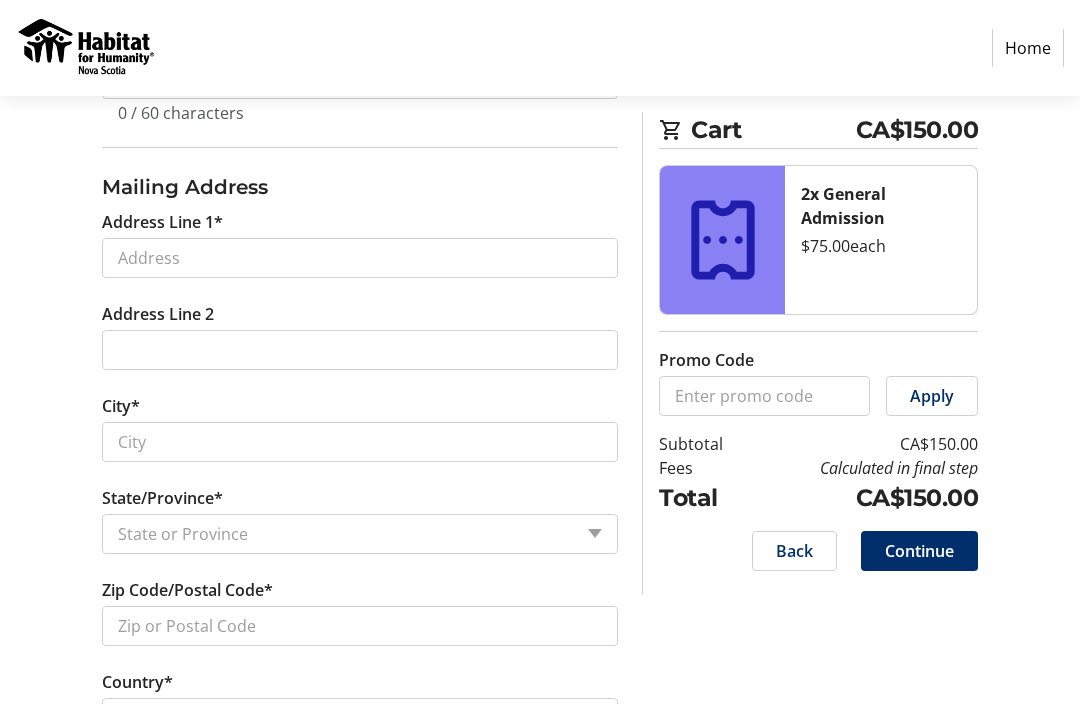 type on "Natalie Mae" 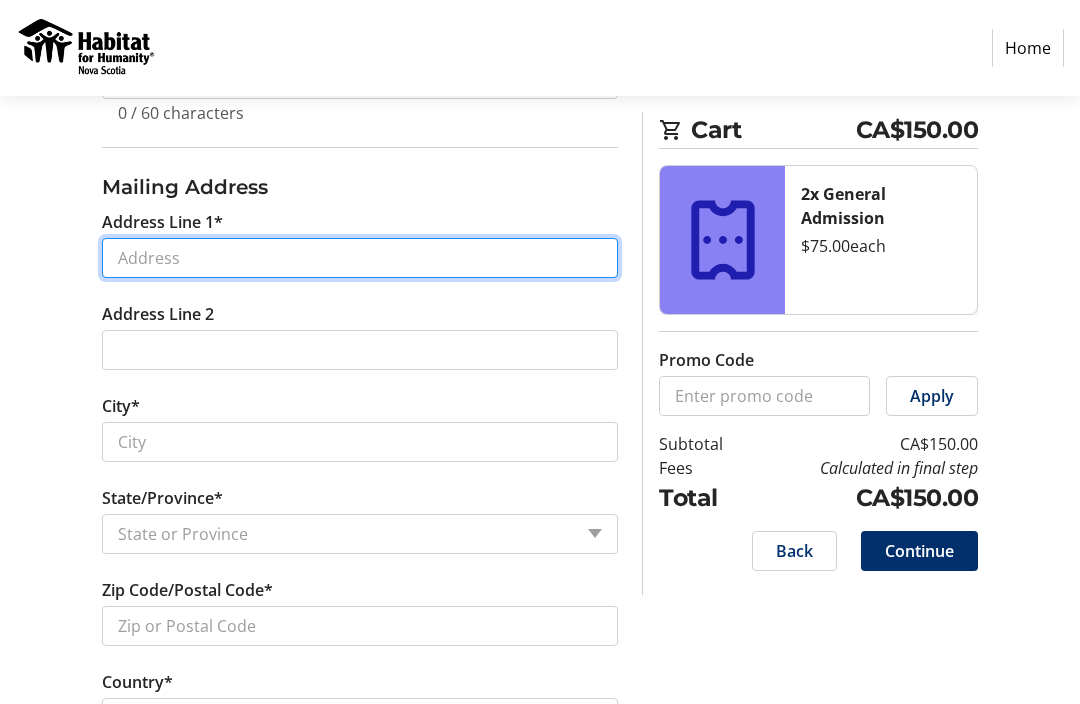 click on "Address Line 1*" at bounding box center [360, 258] 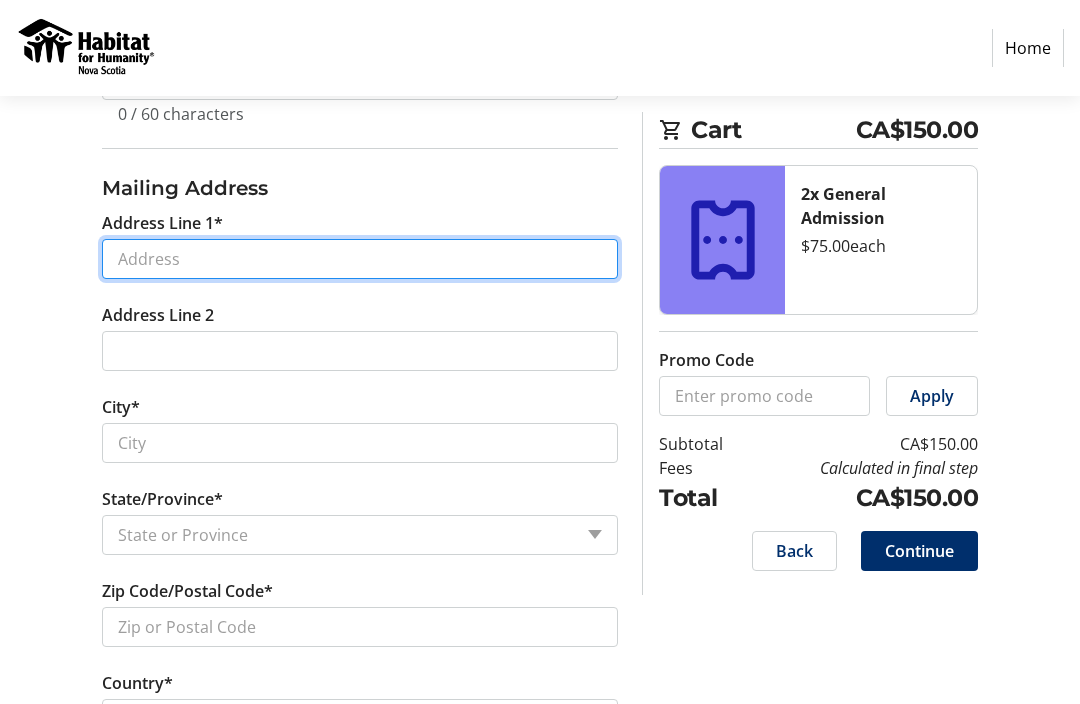 type on "1613 McNally Rd" 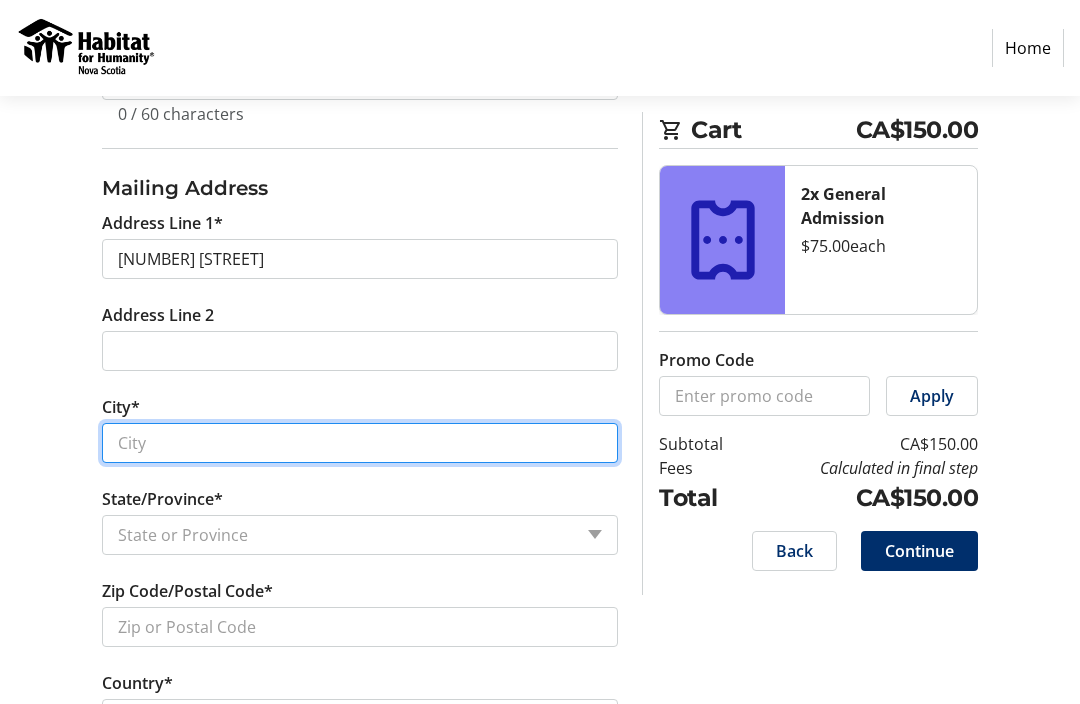 type on "Aylesford" 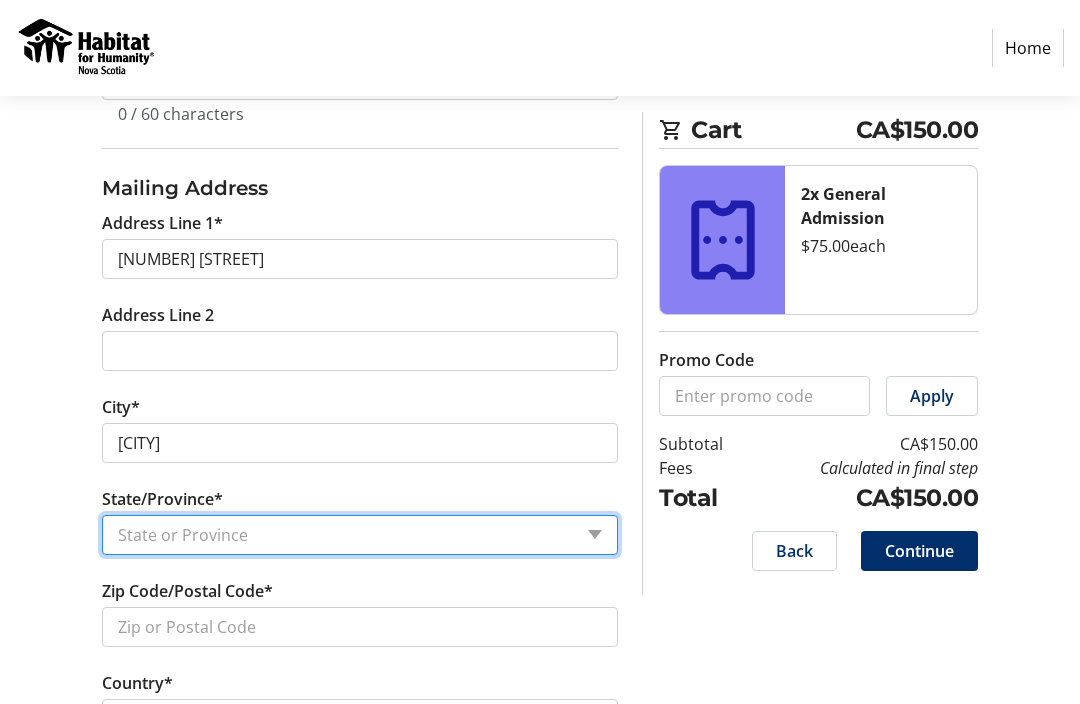 select on "NS" 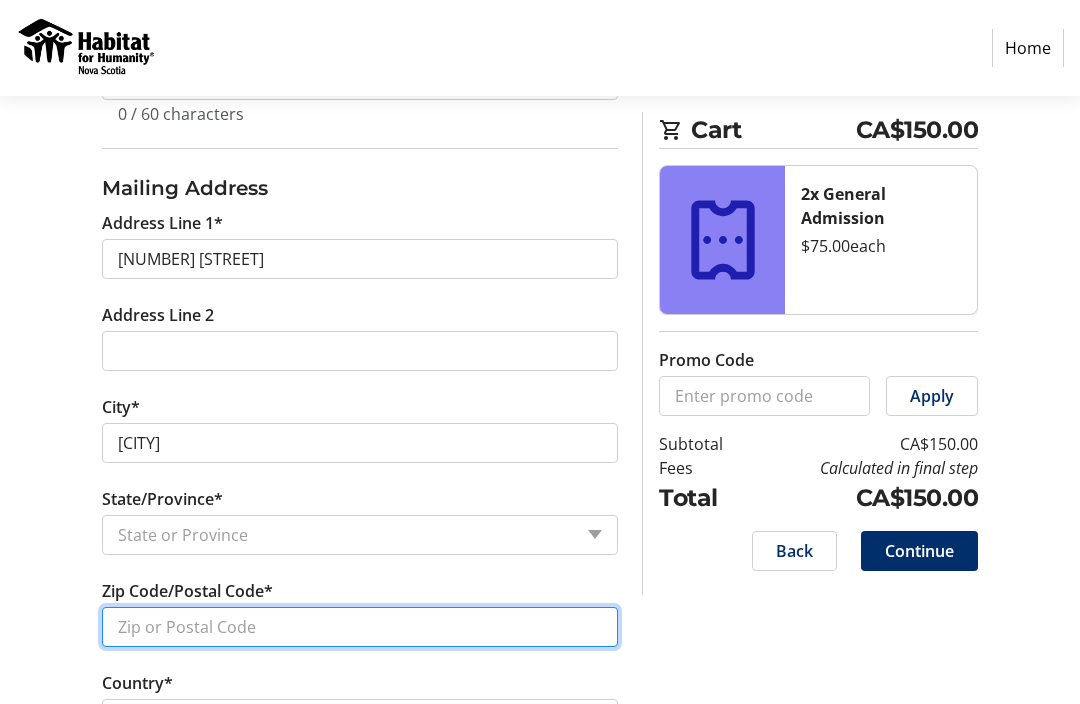 type on "B0P 1C0" 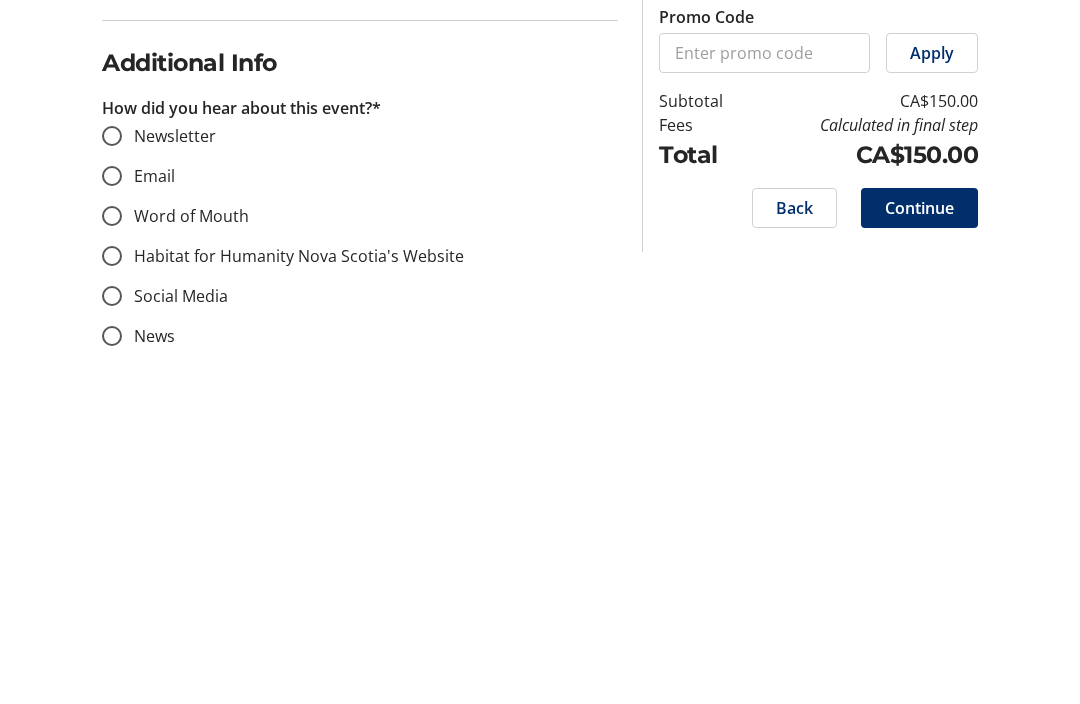 scroll, scrollTop: 1034, scrollLeft: 0, axis: vertical 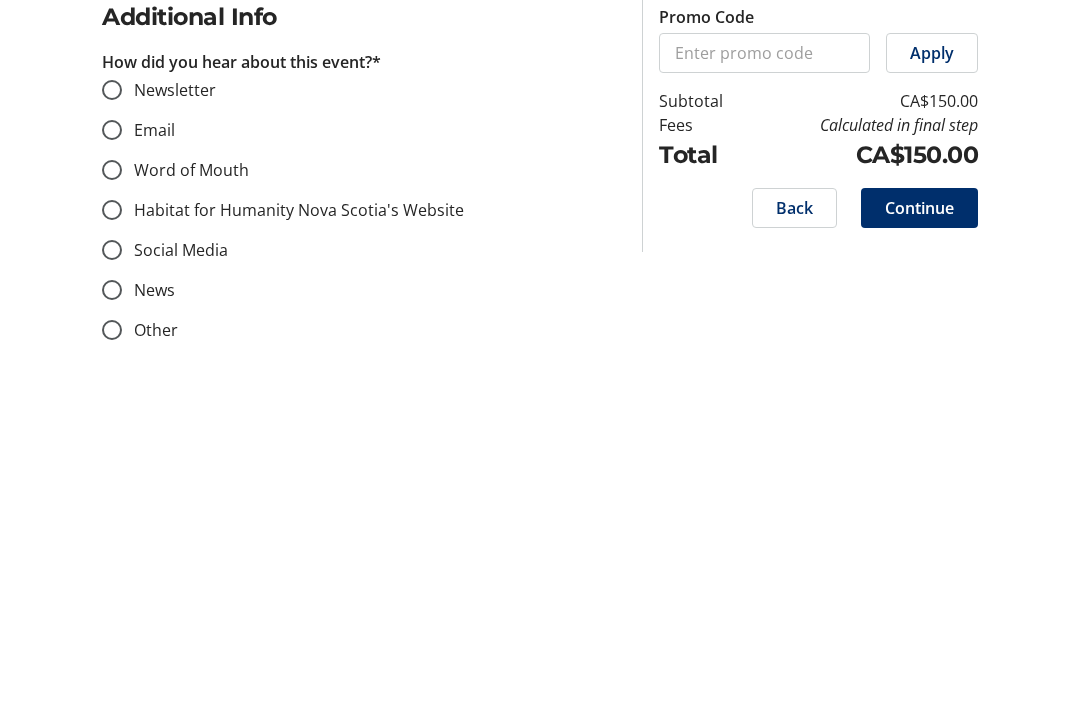 click at bounding box center [112, 593] 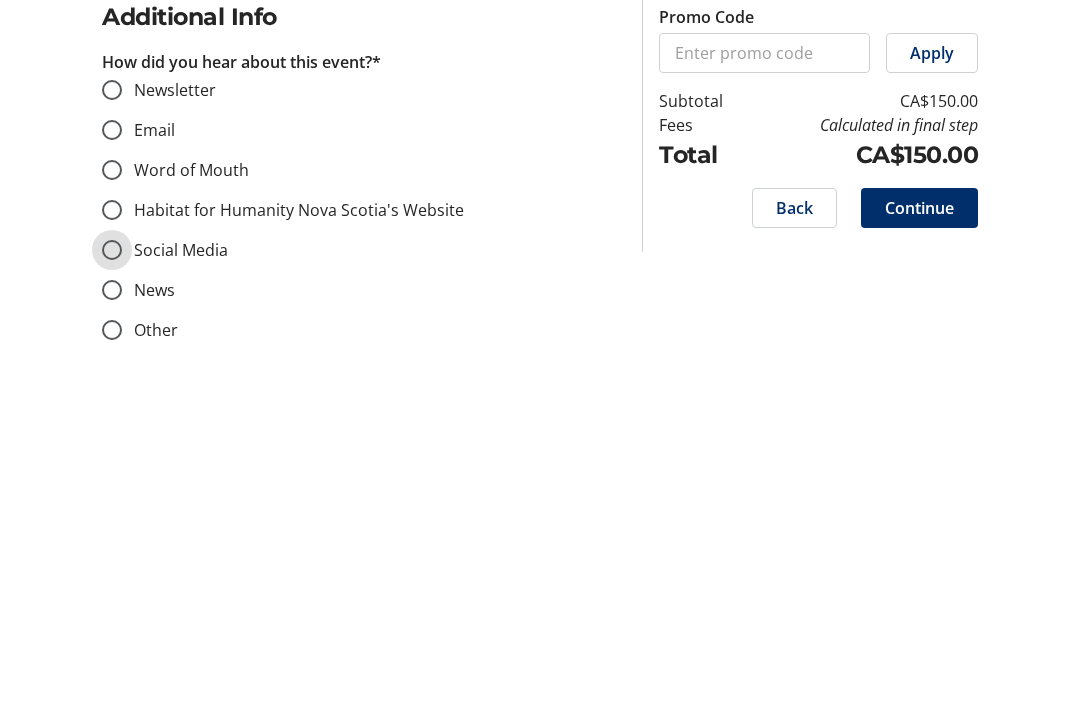 radio on "true" 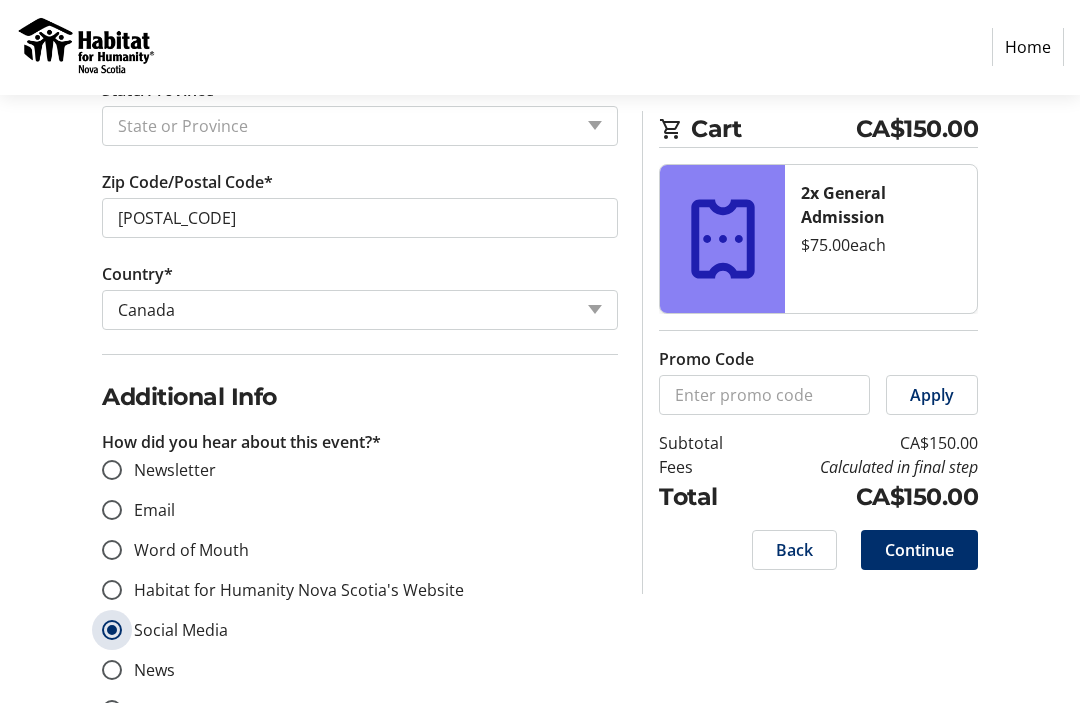 scroll, scrollTop: 996, scrollLeft: 0, axis: vertical 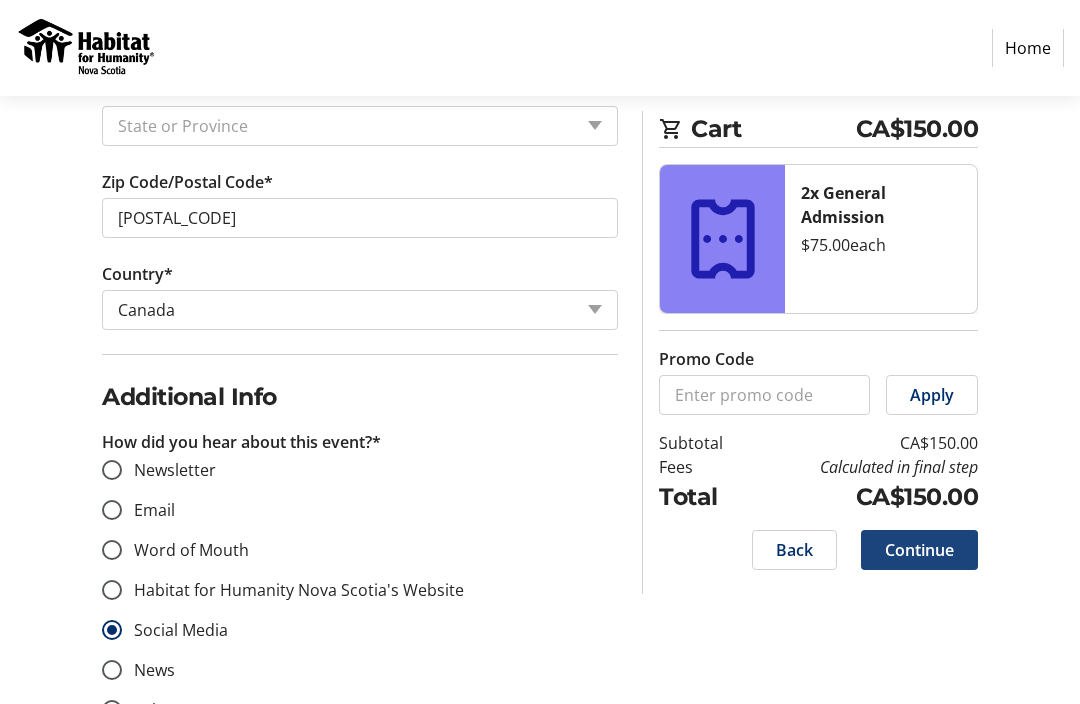 click on "Continue" 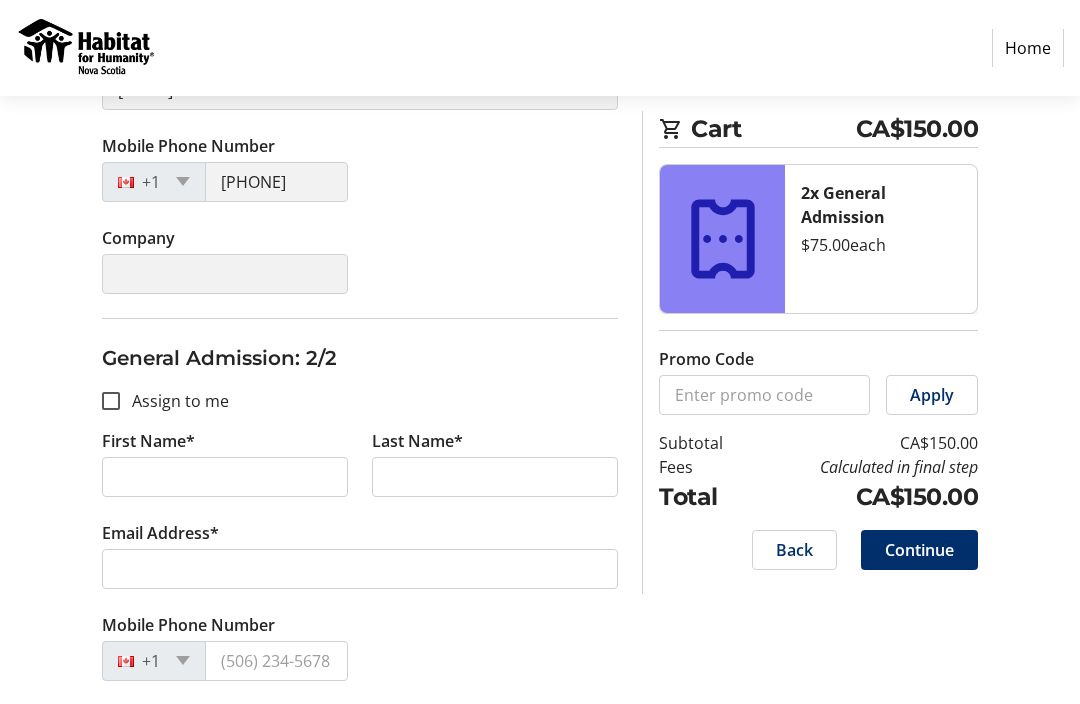 scroll, scrollTop: 651, scrollLeft: 0, axis: vertical 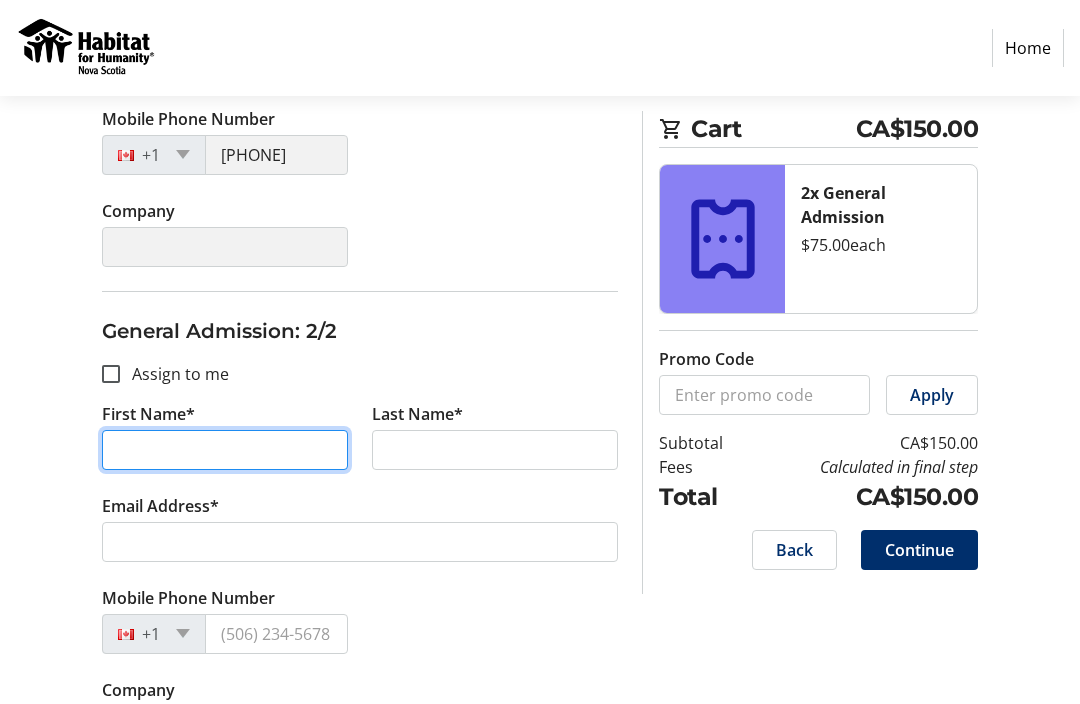 click on "First Name*" at bounding box center (225, 451) 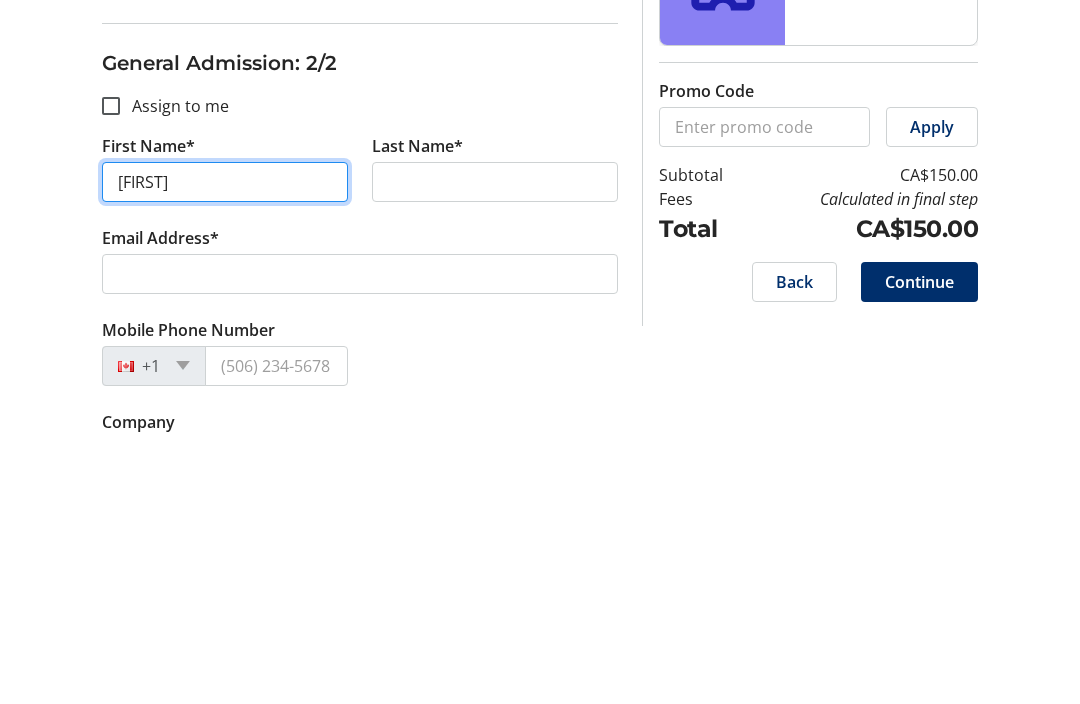 type on "Shaun" 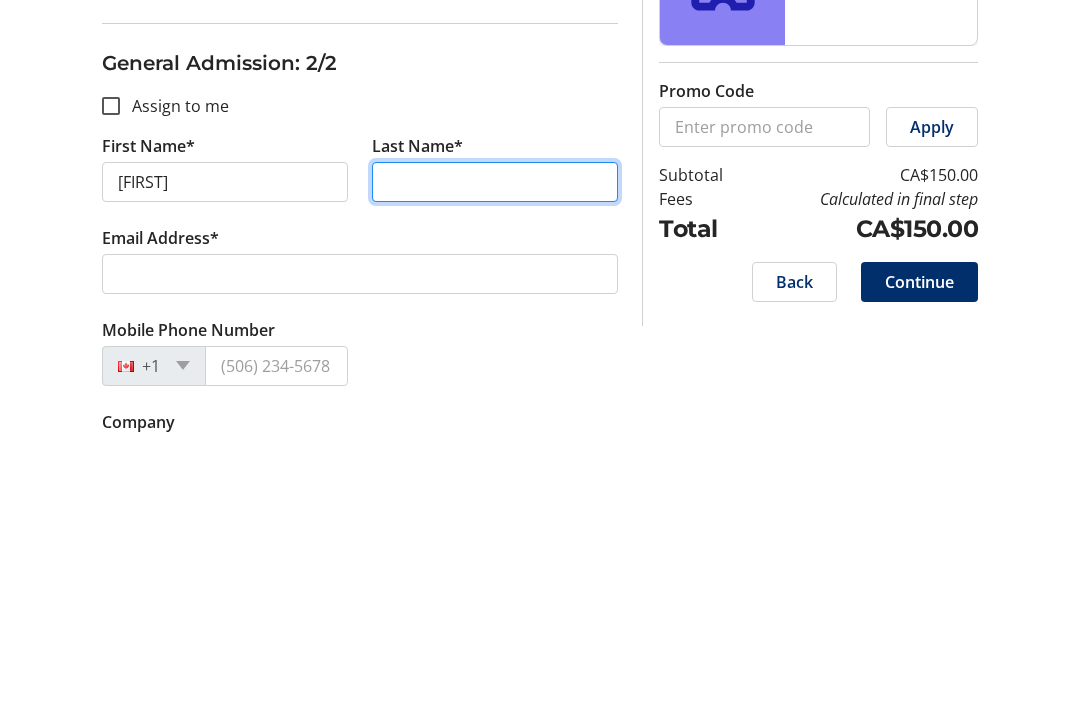 click on "Last Name*" at bounding box center (495, 451) 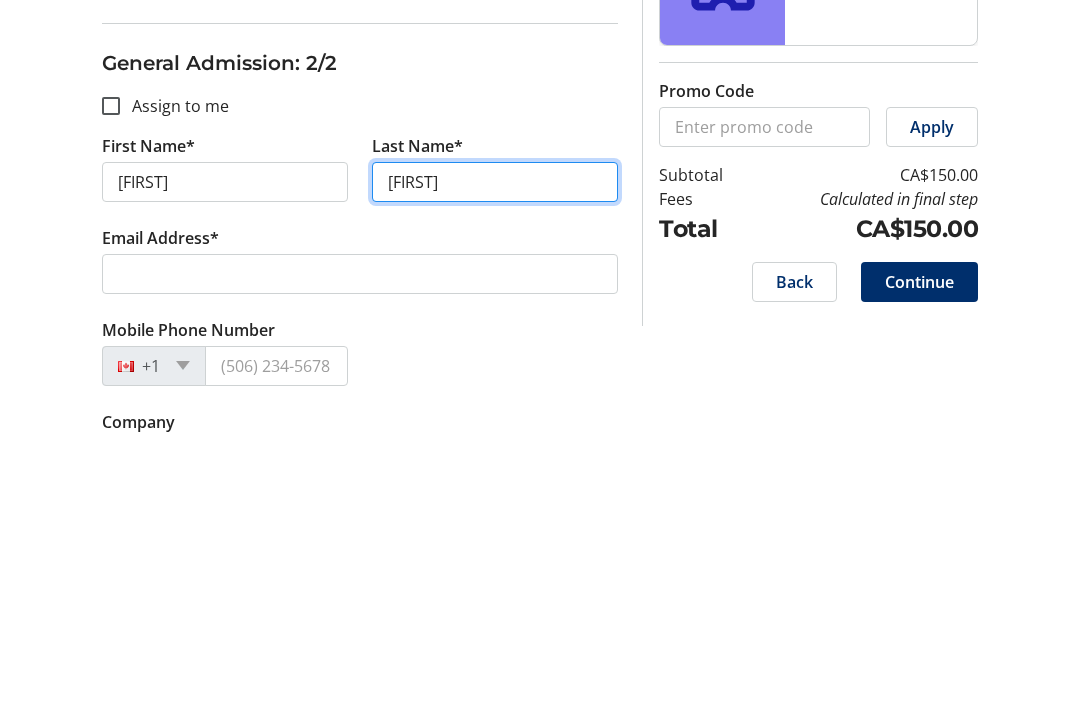 type on "Peach" 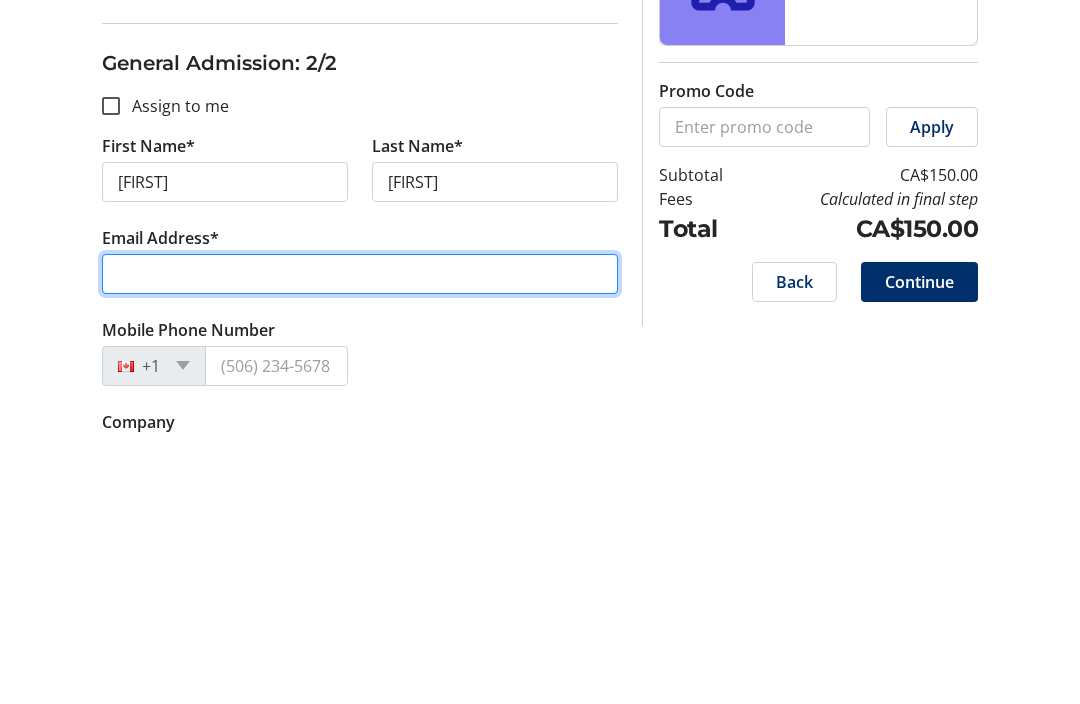 click on "Email Address*" at bounding box center [360, 543] 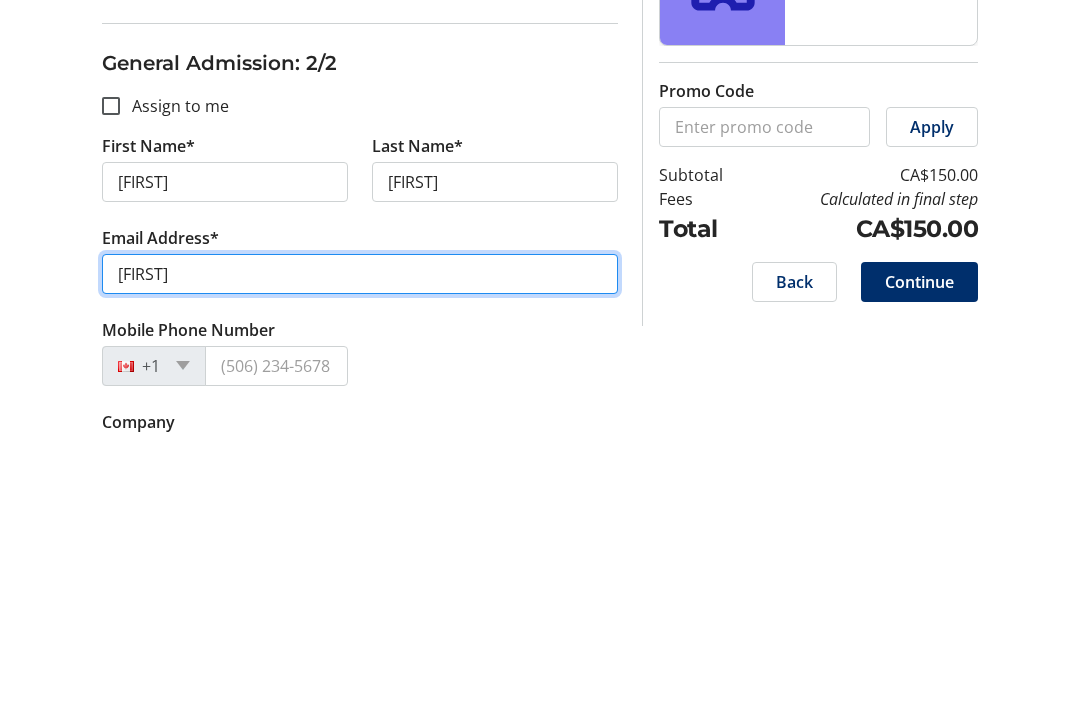 type on "s" 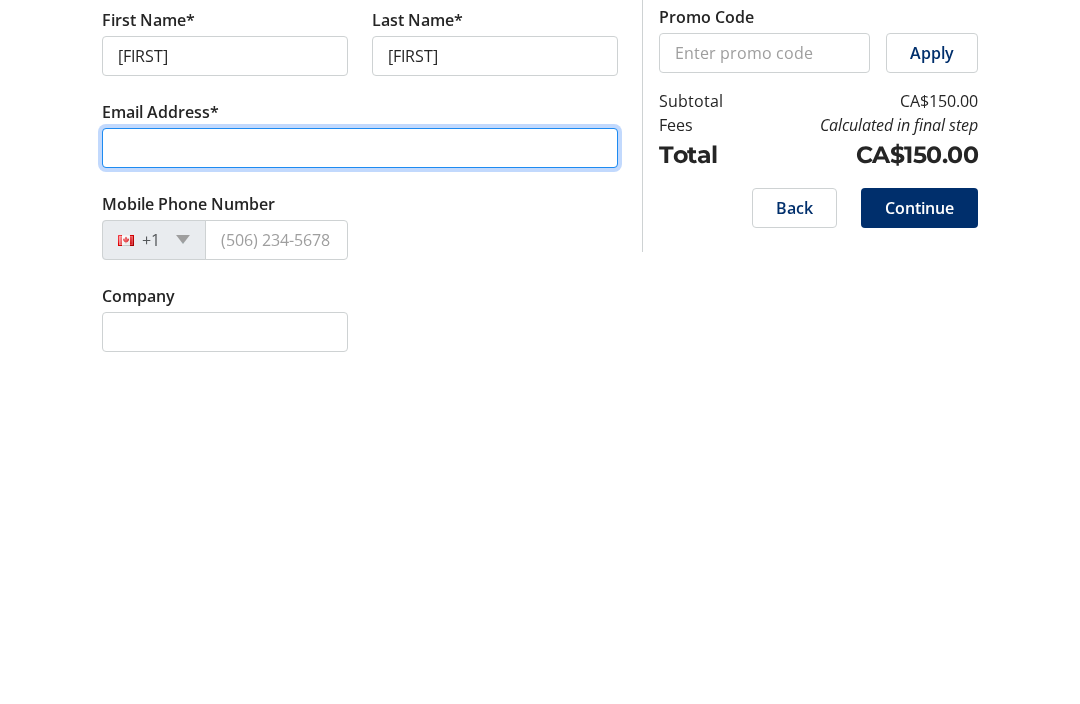type on "nataliemaepeach@hotmail.com" 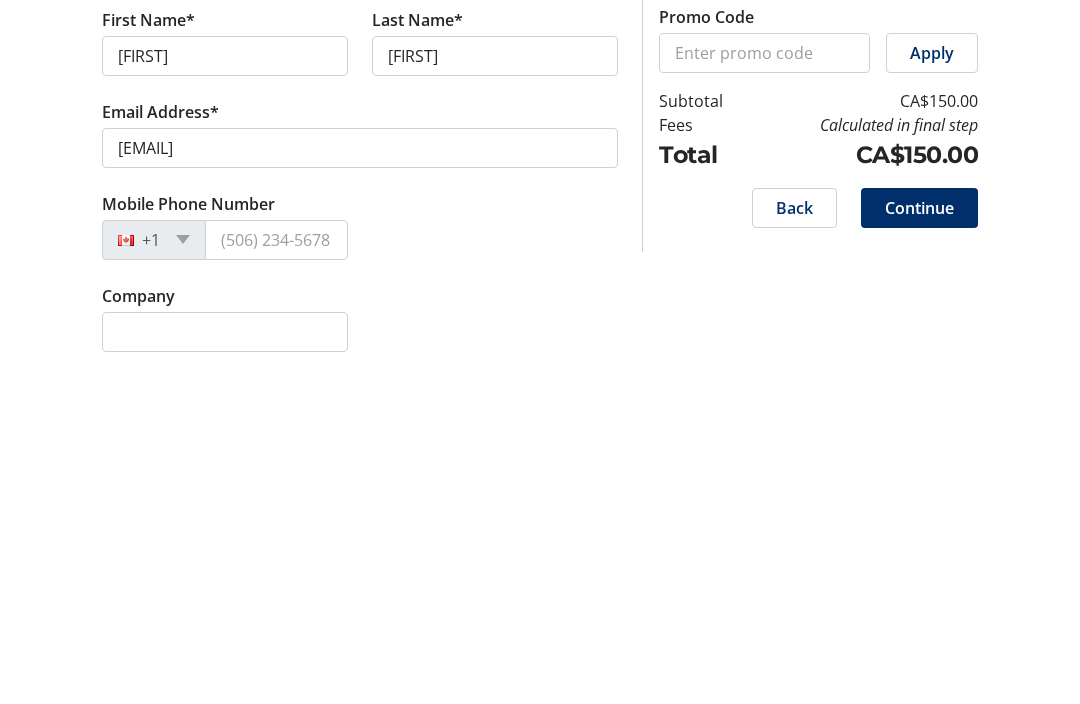 scroll, scrollTop: 651, scrollLeft: 0, axis: vertical 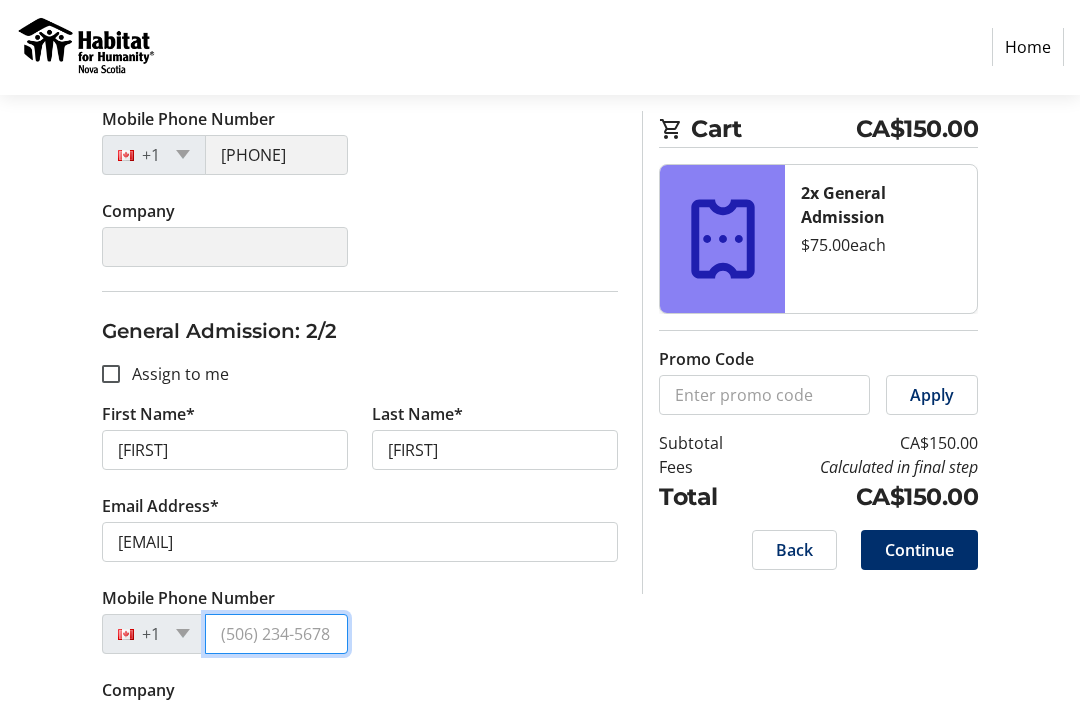 click on "Mobile Phone Number" at bounding box center (276, 635) 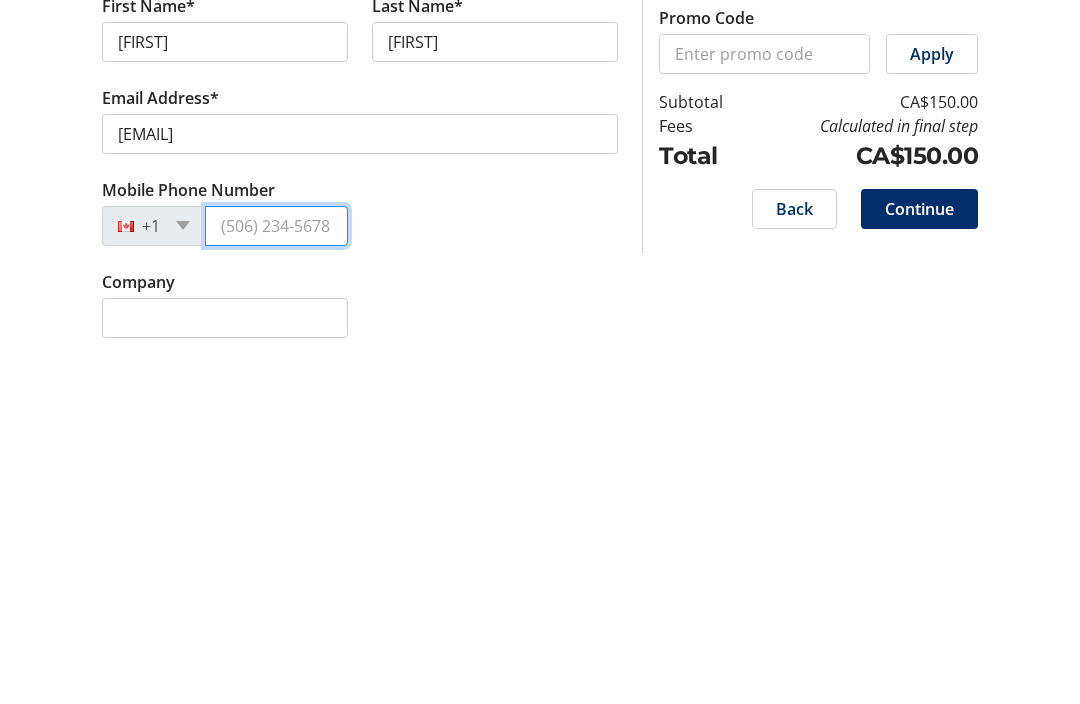 type on "(902) 691-2226" 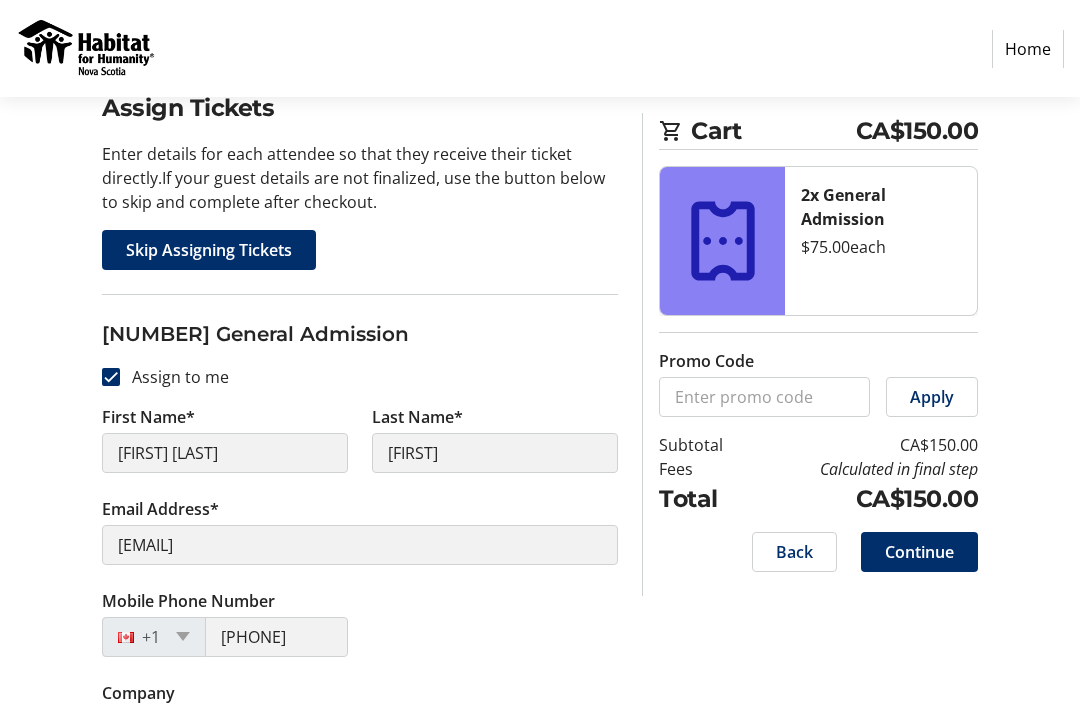 scroll, scrollTop: 170, scrollLeft: 0, axis: vertical 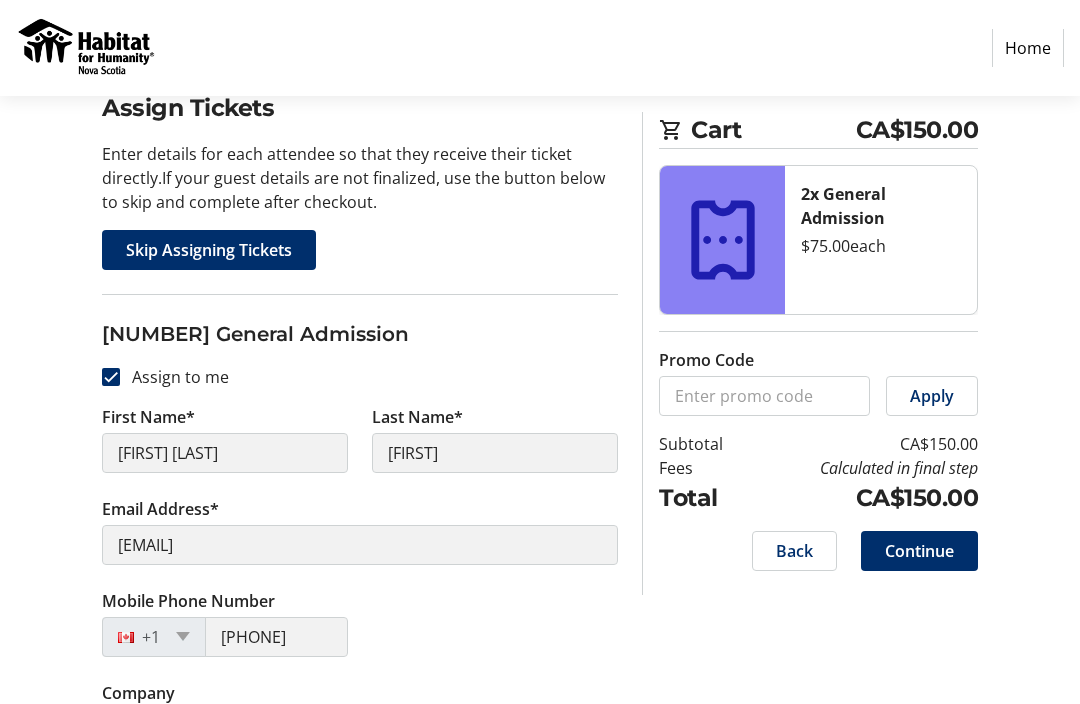 click on "Continue" 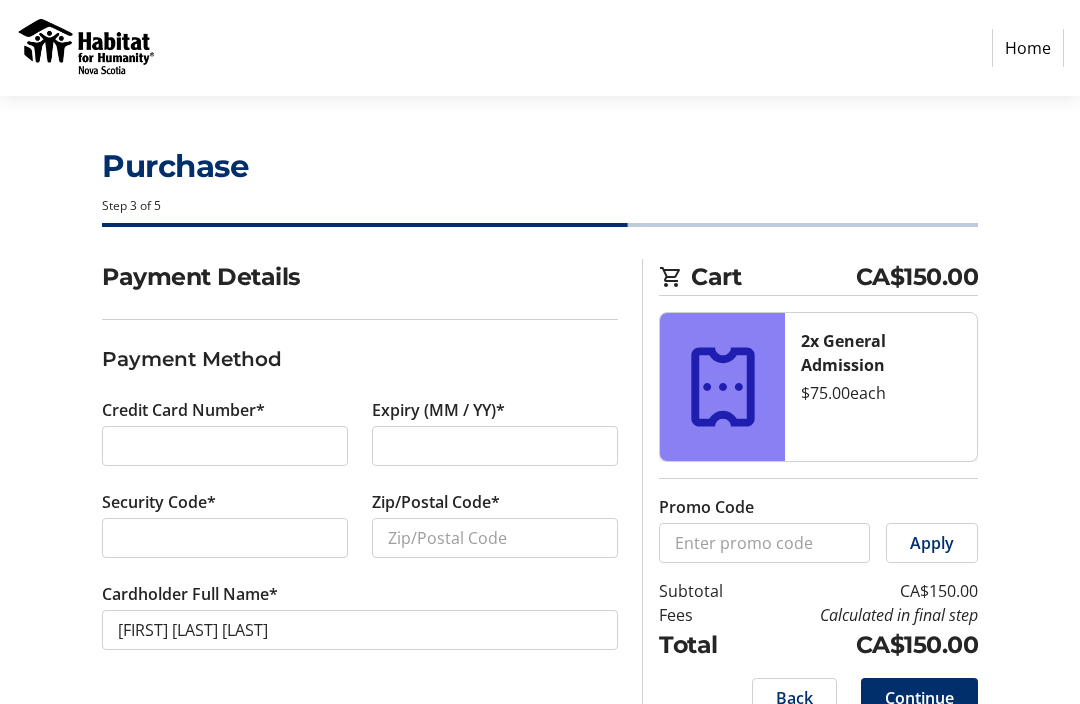 scroll, scrollTop: 0, scrollLeft: 0, axis: both 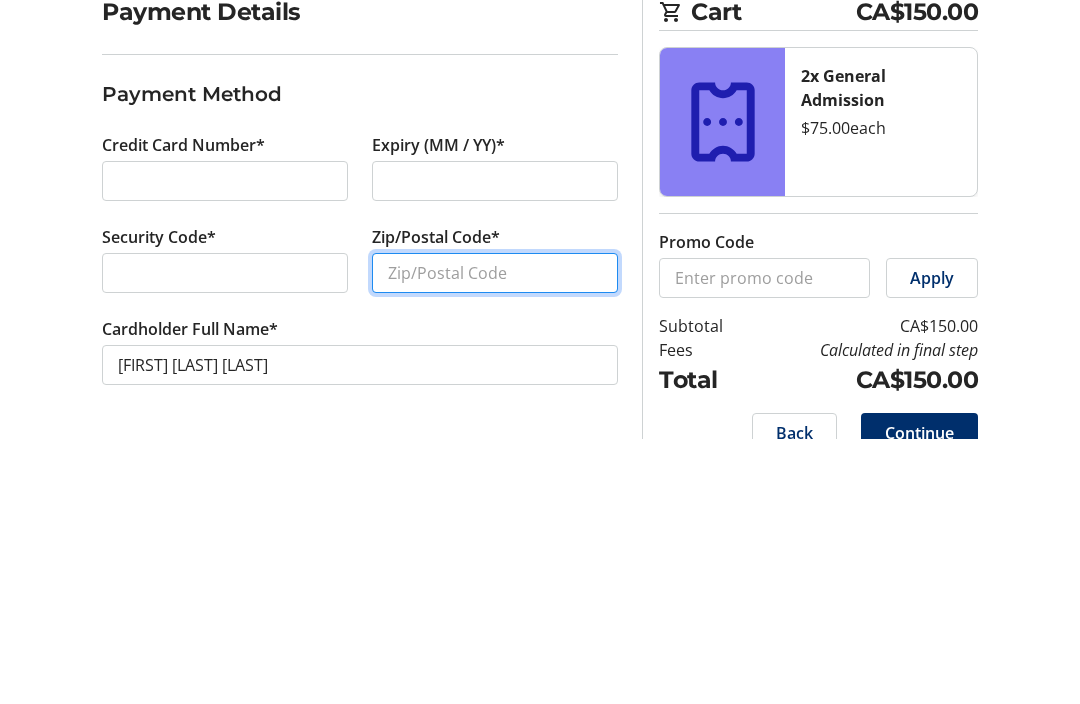 click on "Zip/Postal Code*" at bounding box center (495, 539) 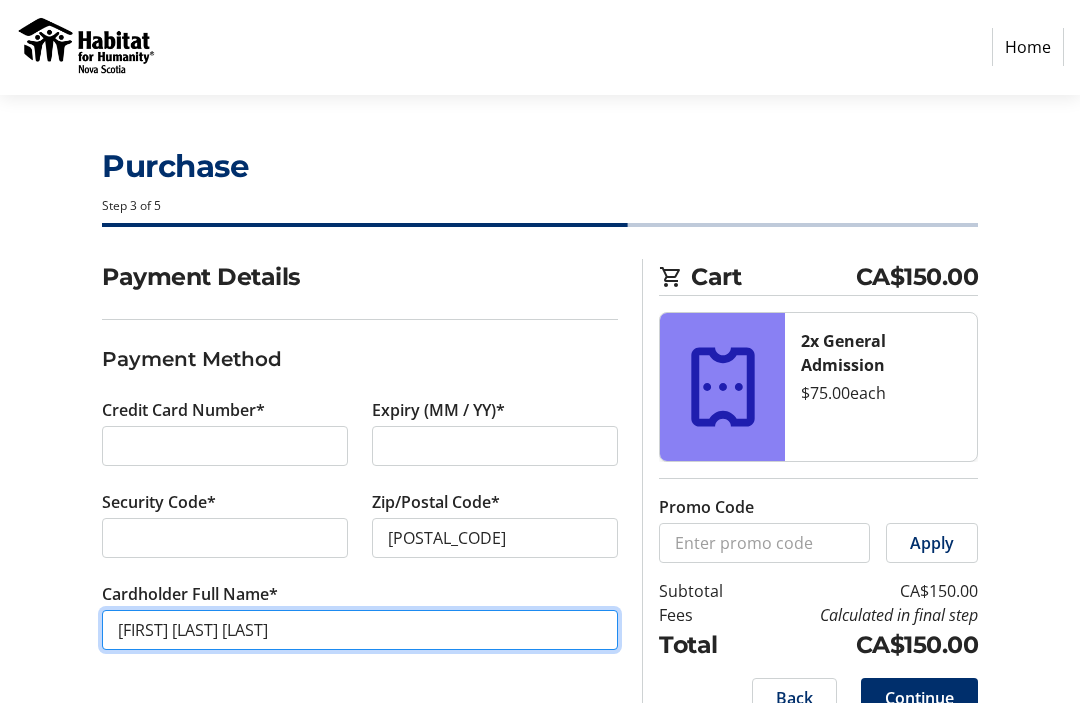 click on "Natalie Mae Peach" at bounding box center (360, 631) 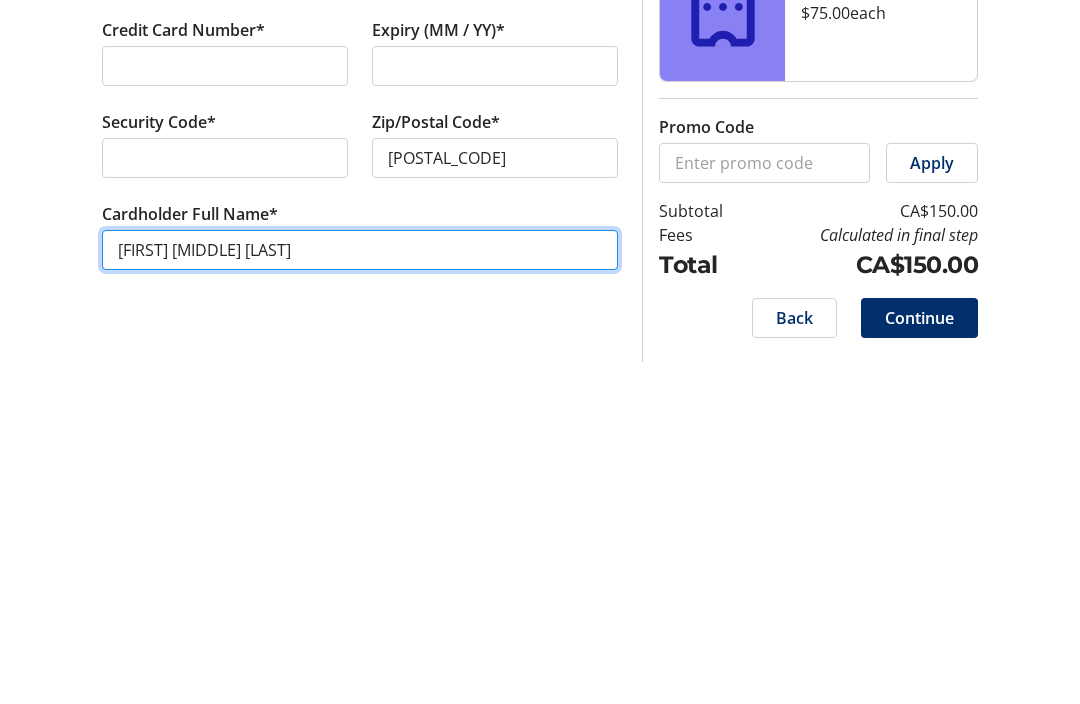 scroll, scrollTop: 66, scrollLeft: 0, axis: vertical 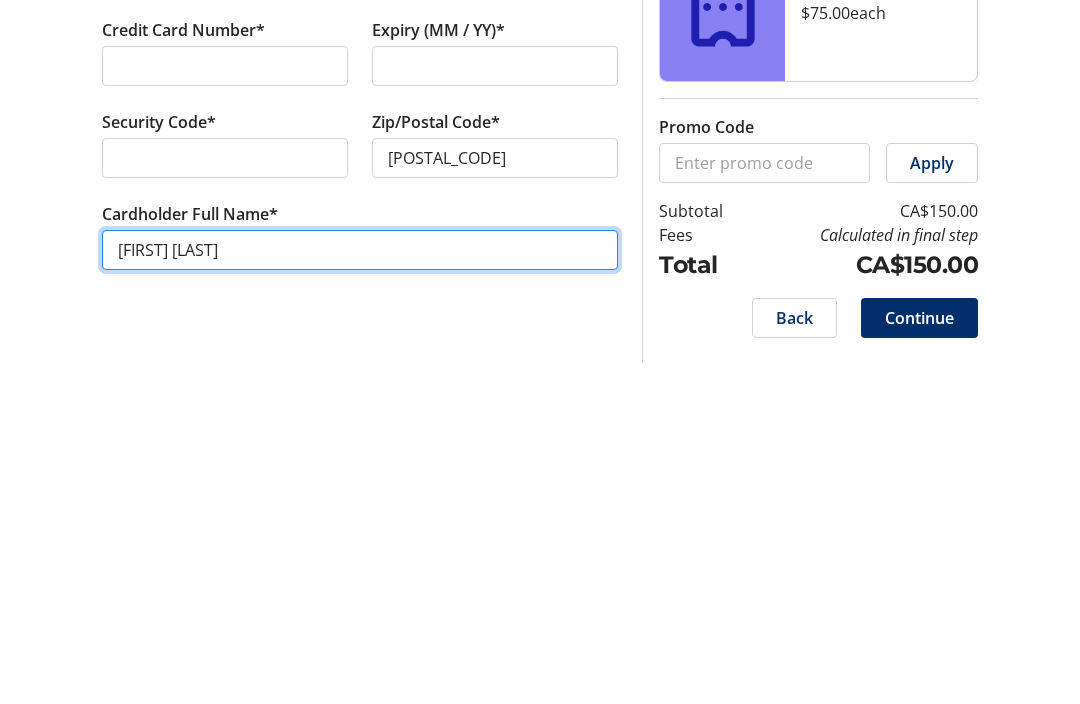 type on "Natalie Peach" 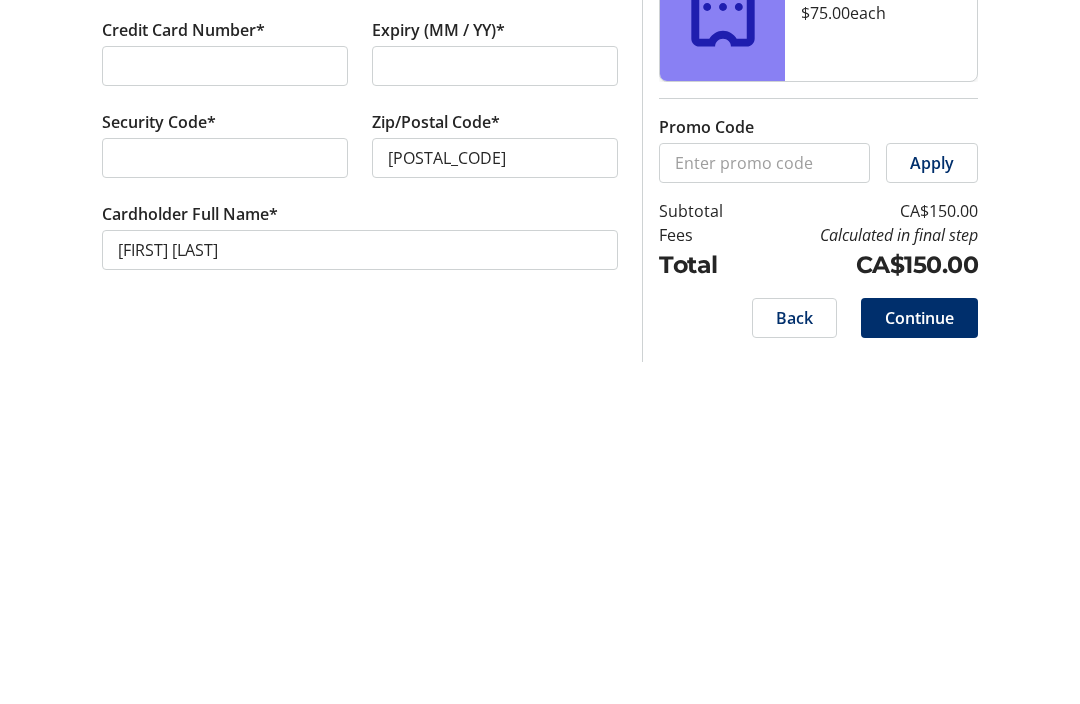 click on "Continue" 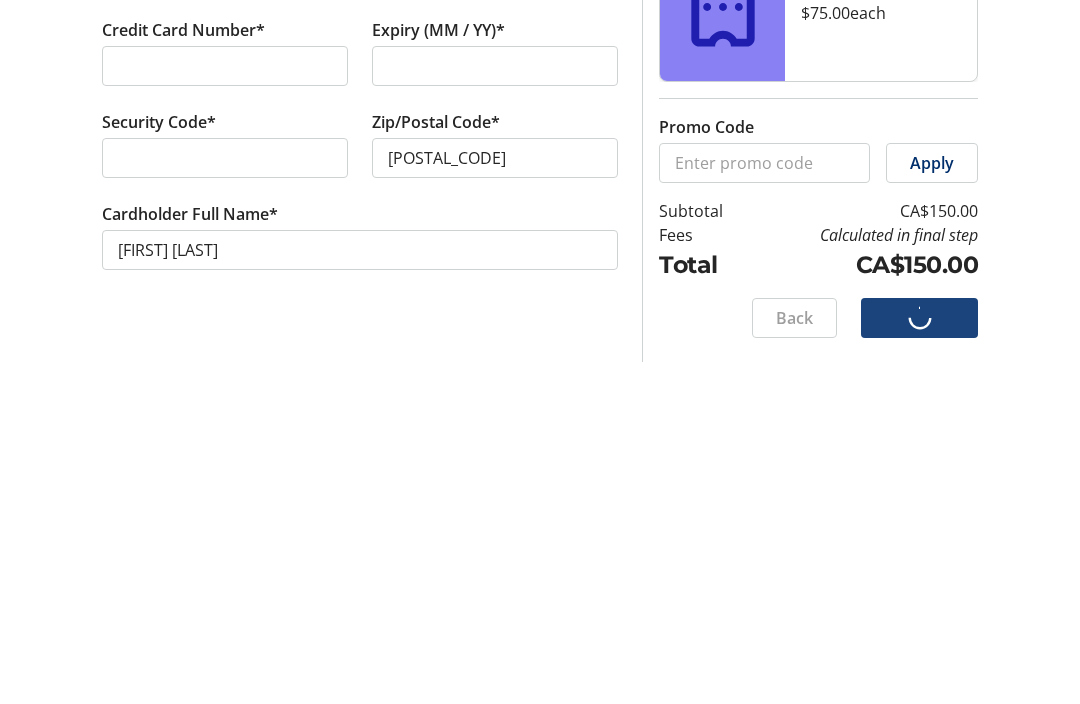 scroll, scrollTop: 0, scrollLeft: 0, axis: both 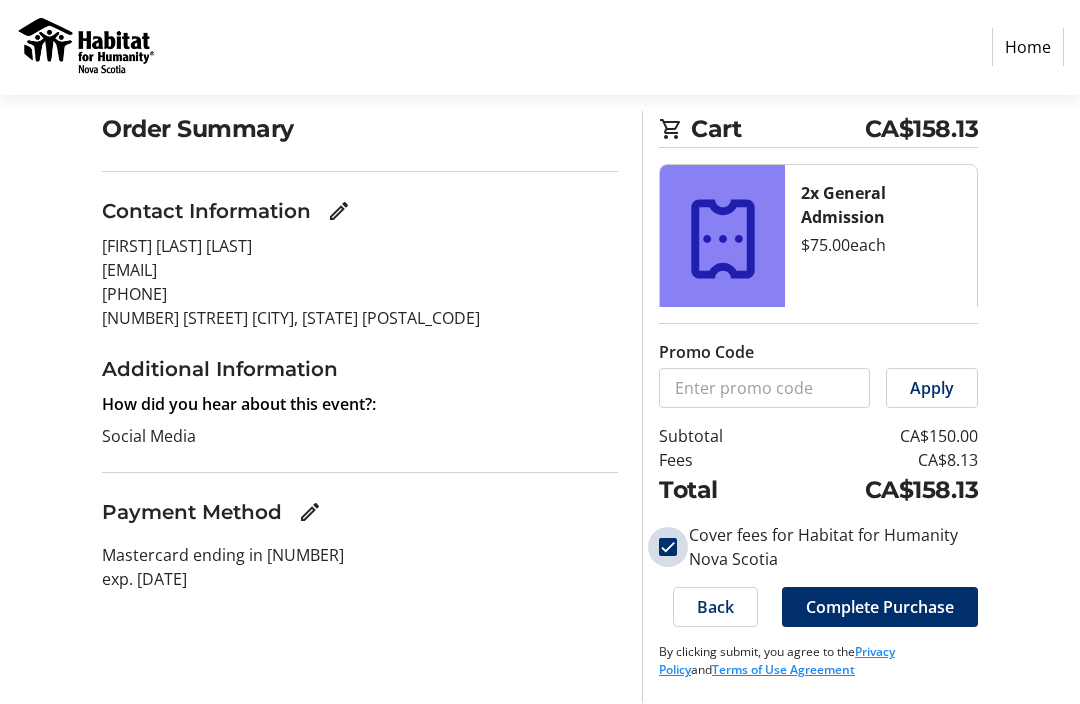 click on "Cover fees for Habitat for Humanity Nova Scotia" at bounding box center (668, 548) 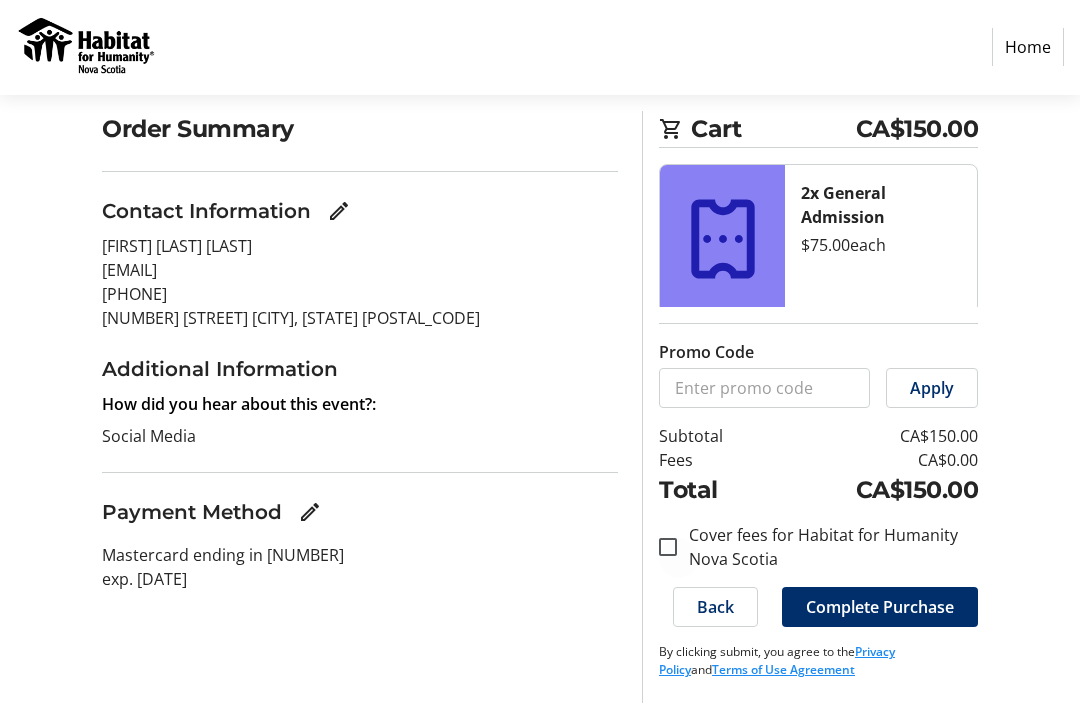 click at bounding box center (668, 548) 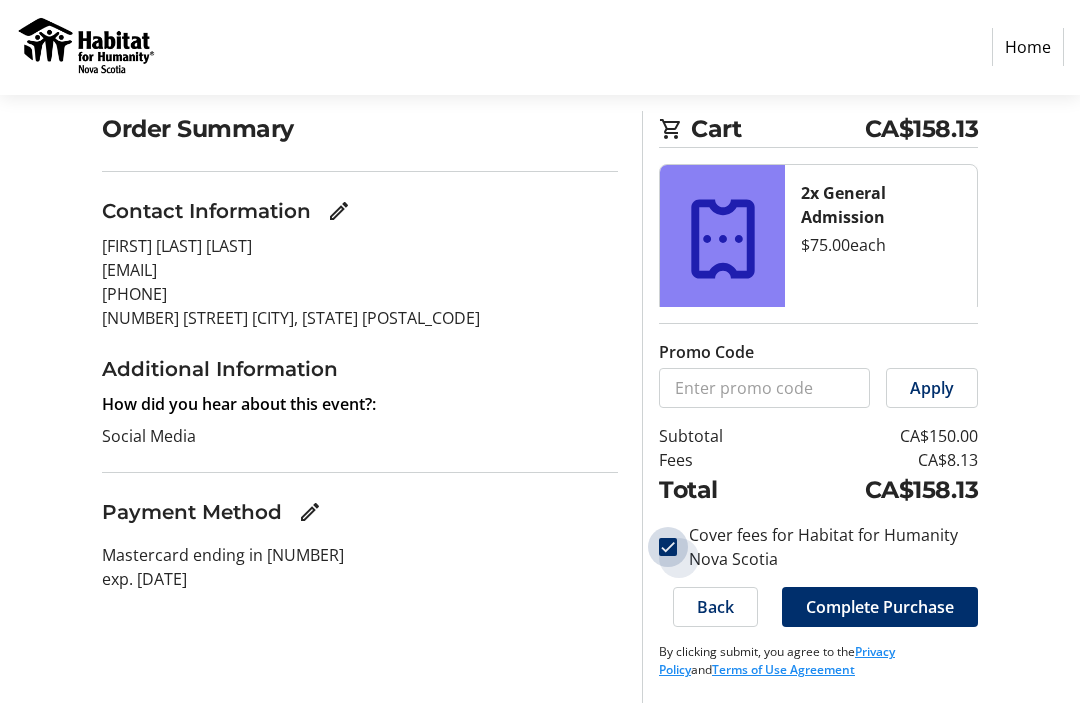 click on "Cover fees for Habitat for Humanity Nova Scotia" at bounding box center (668, 548) 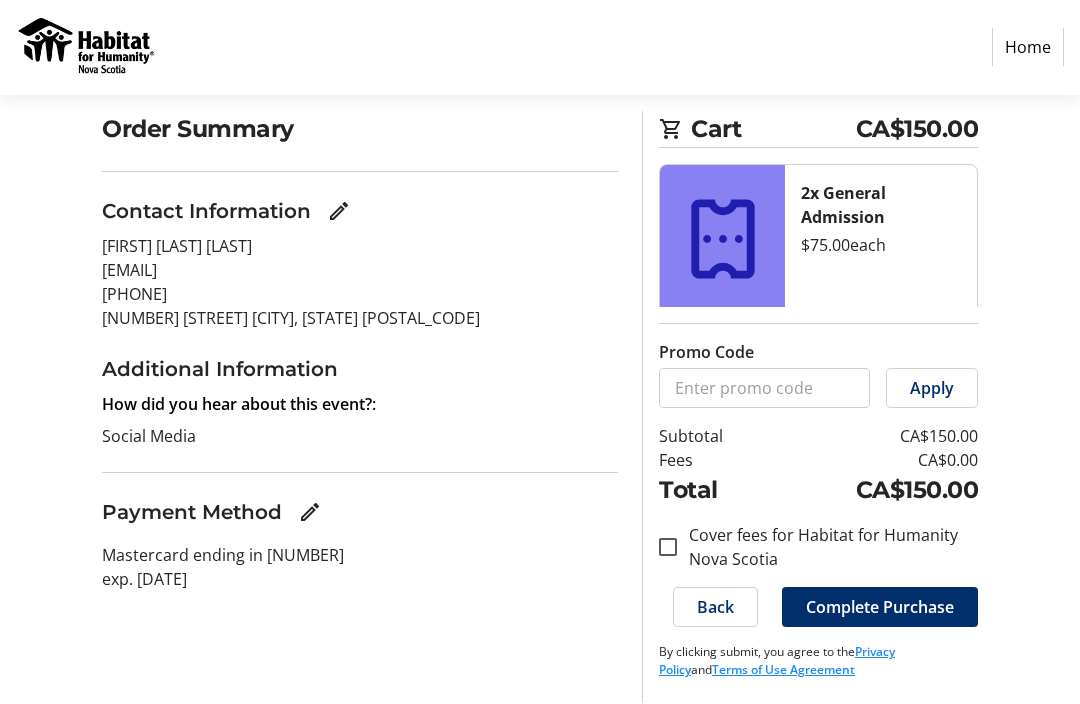 click on "Cover fees for Habitat for Humanity Nova Scotia" at bounding box center (827, 548) 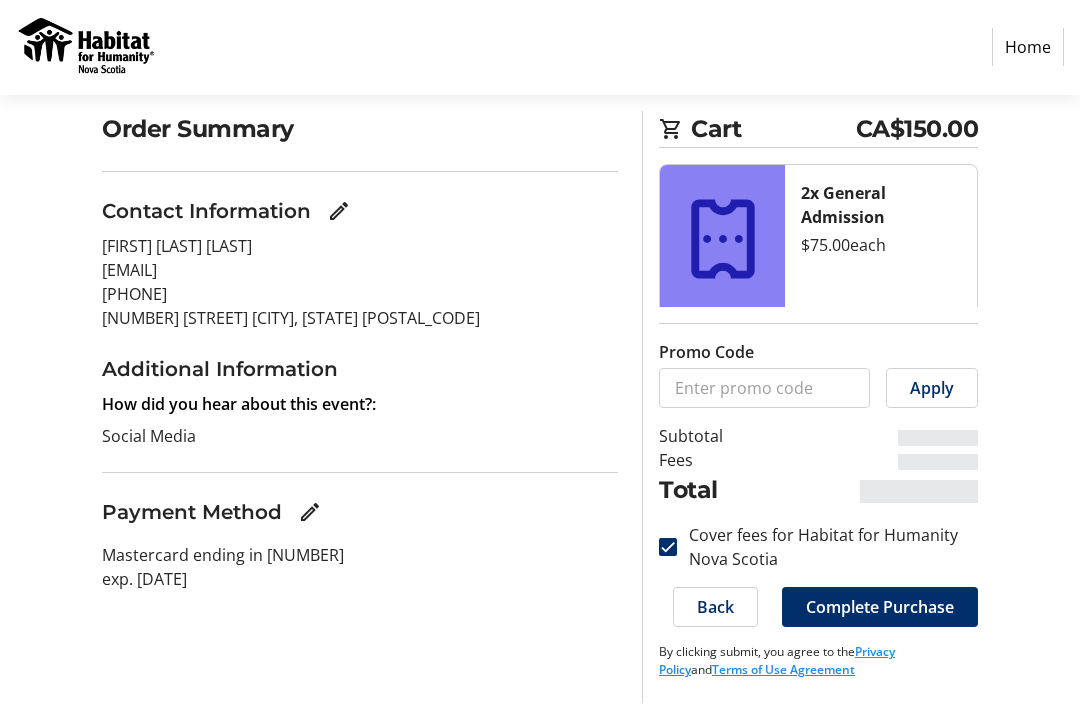 click on "Cover fees for Habitat for Humanity Nova Scotia" at bounding box center (827, 548) 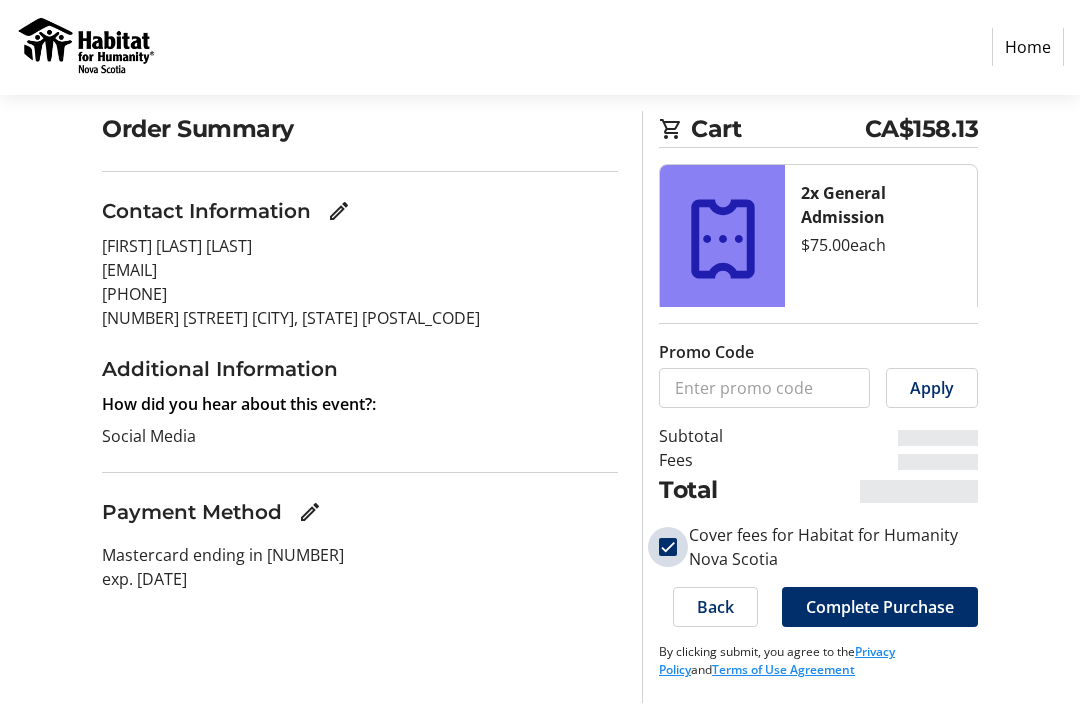 checkbox on "false" 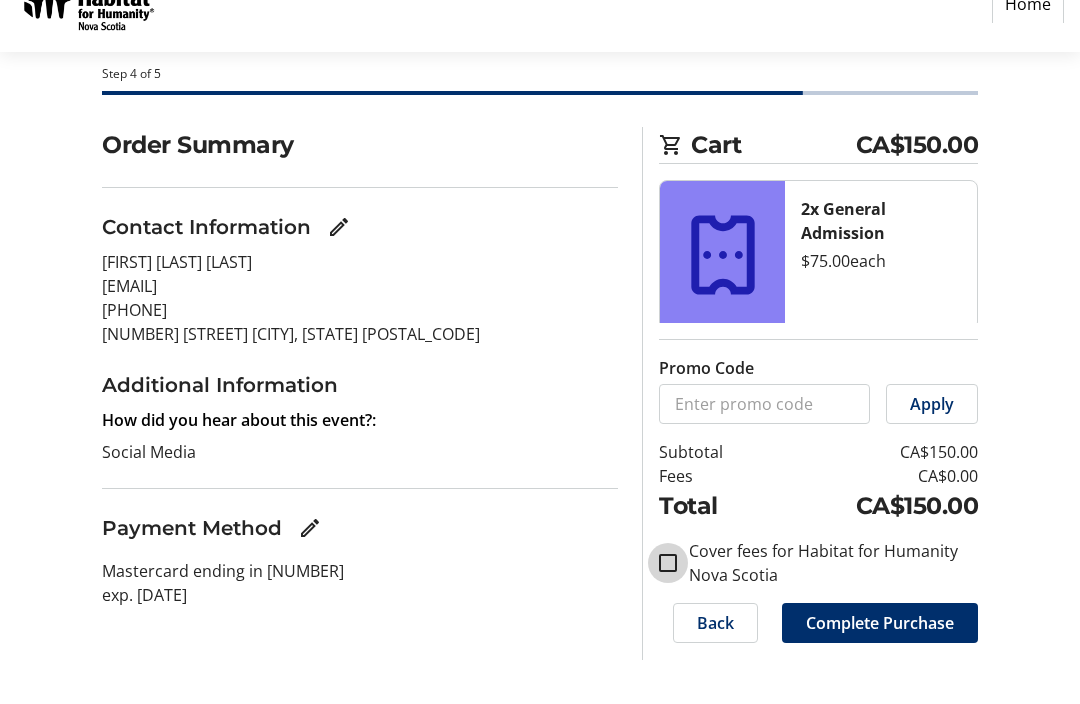 scroll, scrollTop: 88, scrollLeft: 0, axis: vertical 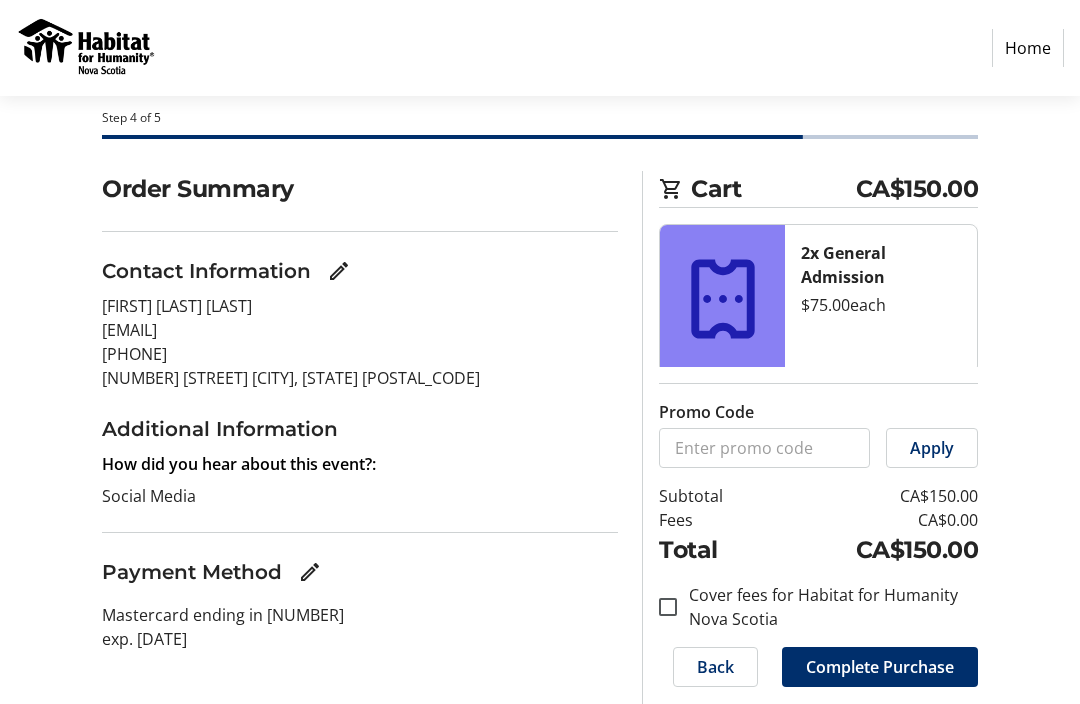 click on "Terms of Use Agreement" 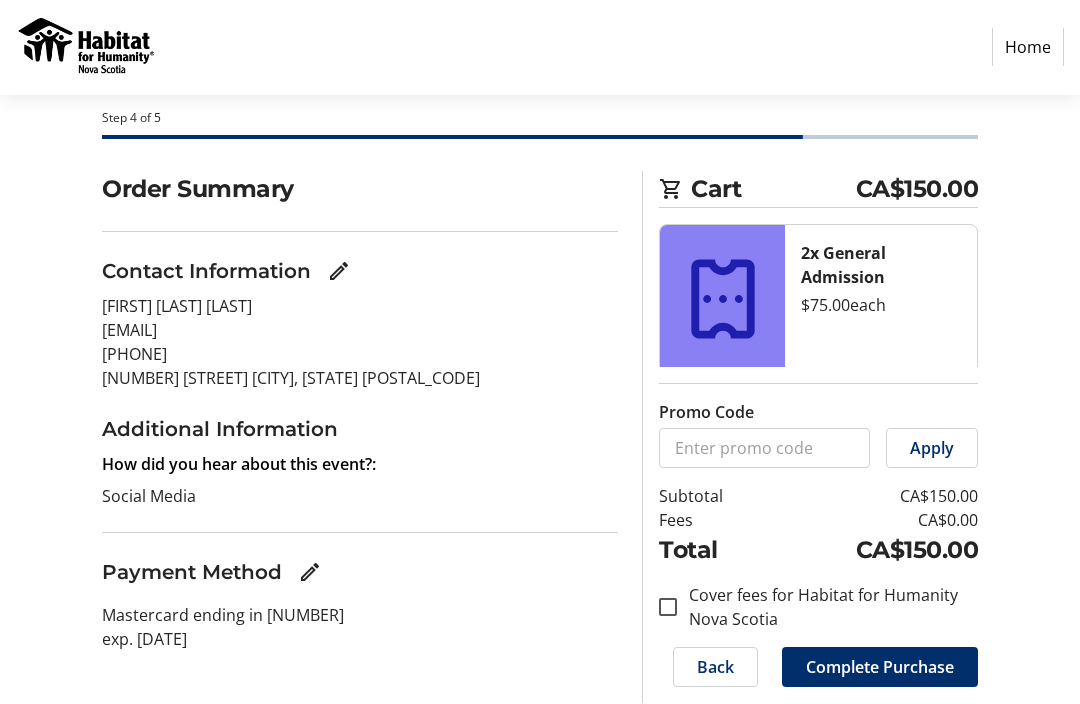 scroll, scrollTop: 154, scrollLeft: 0, axis: vertical 